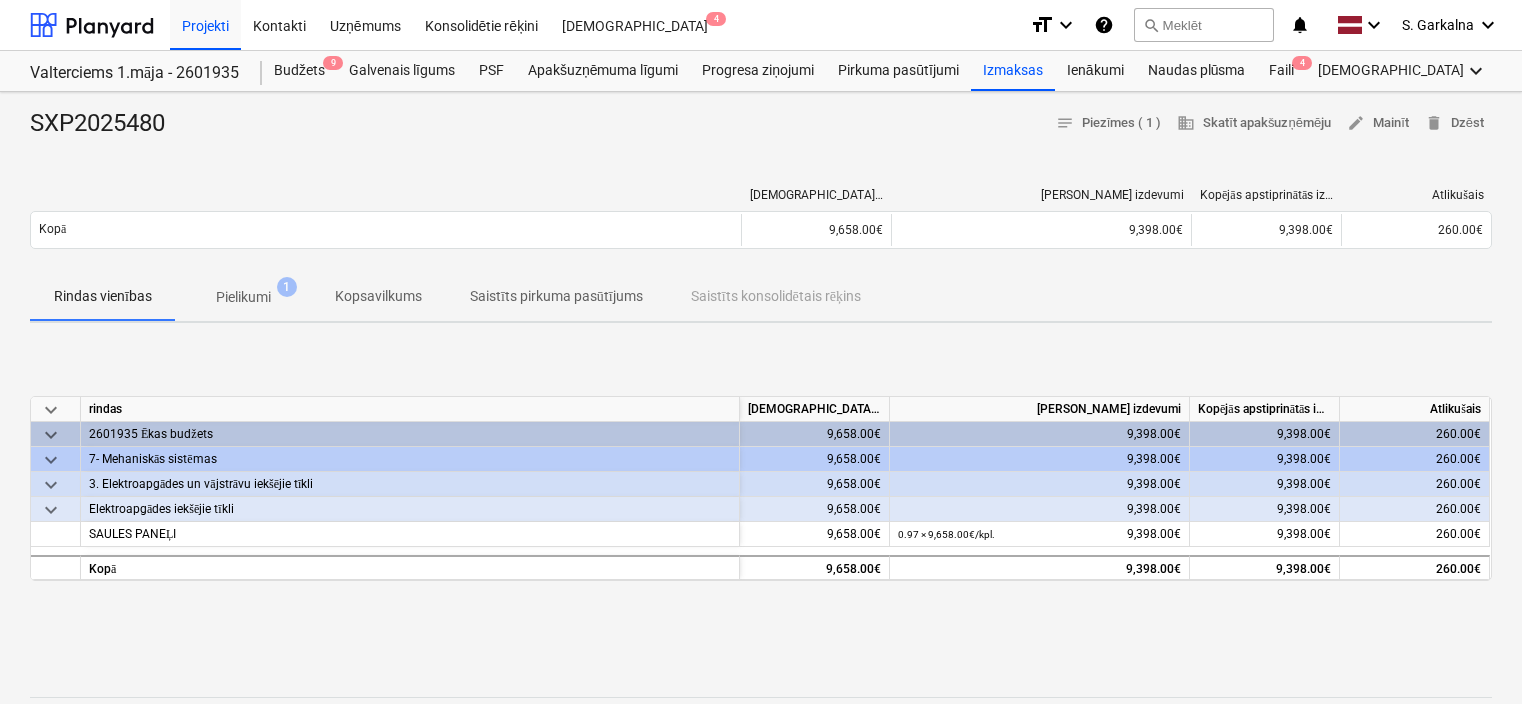 scroll, scrollTop: 0, scrollLeft: 0, axis: both 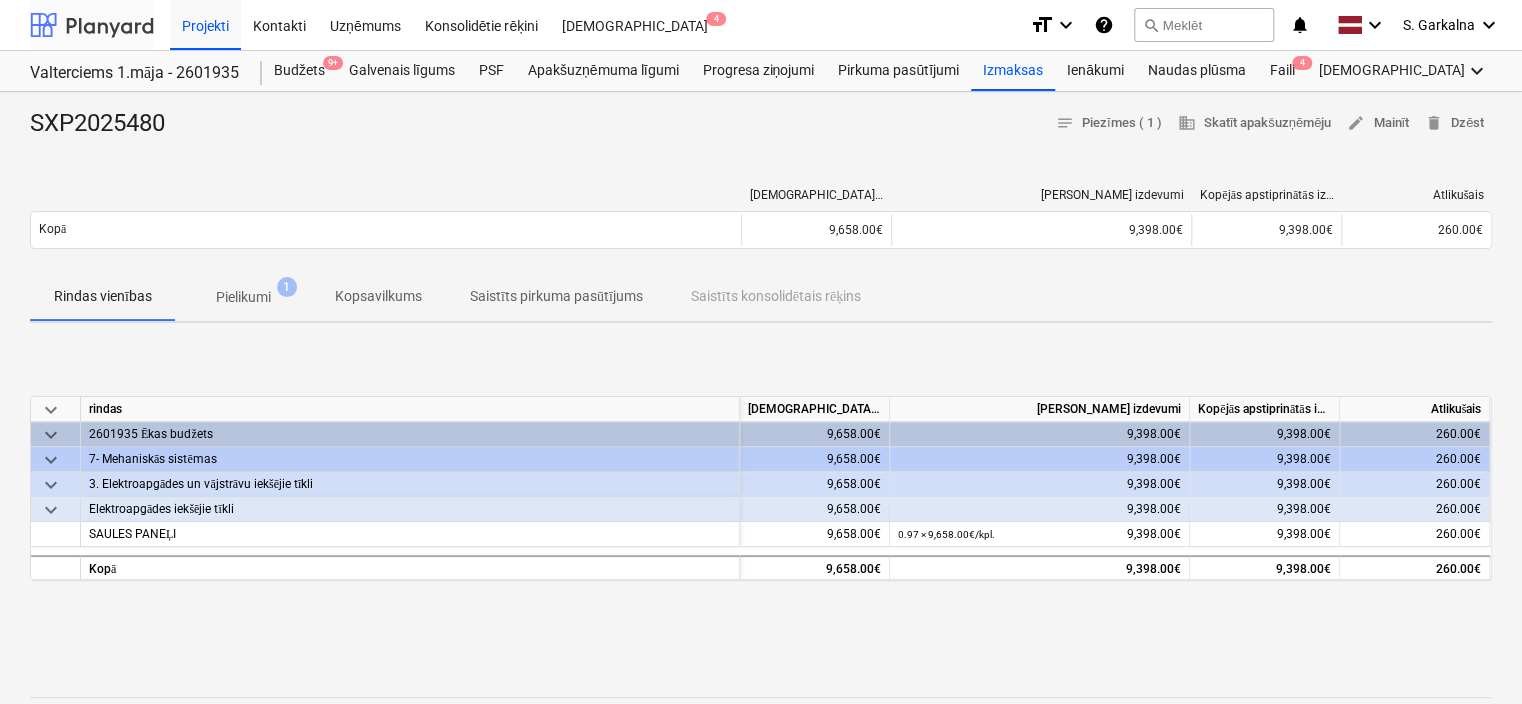 click at bounding box center [92, 25] 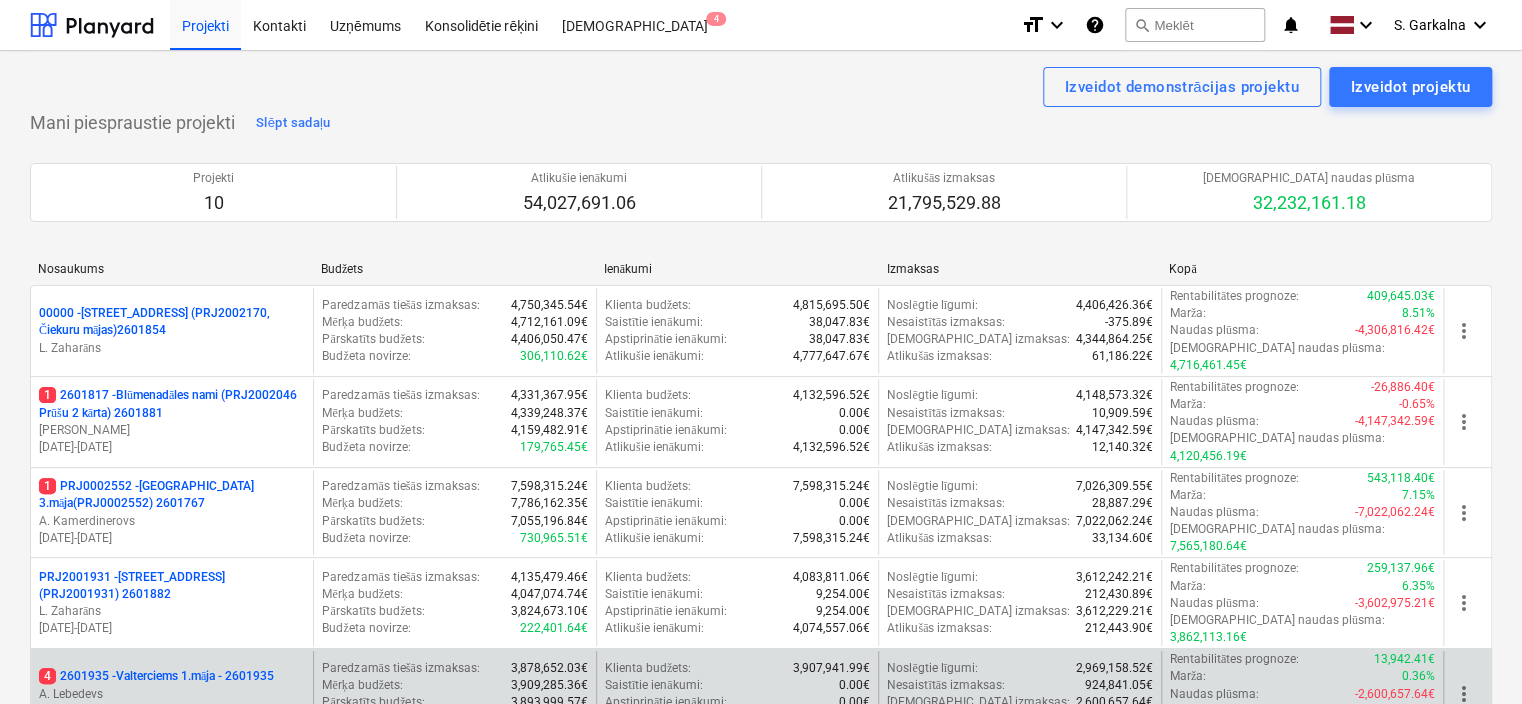 click on "4  2601935 -  Valterciems 1.māja - 2601935" at bounding box center (156, 676) 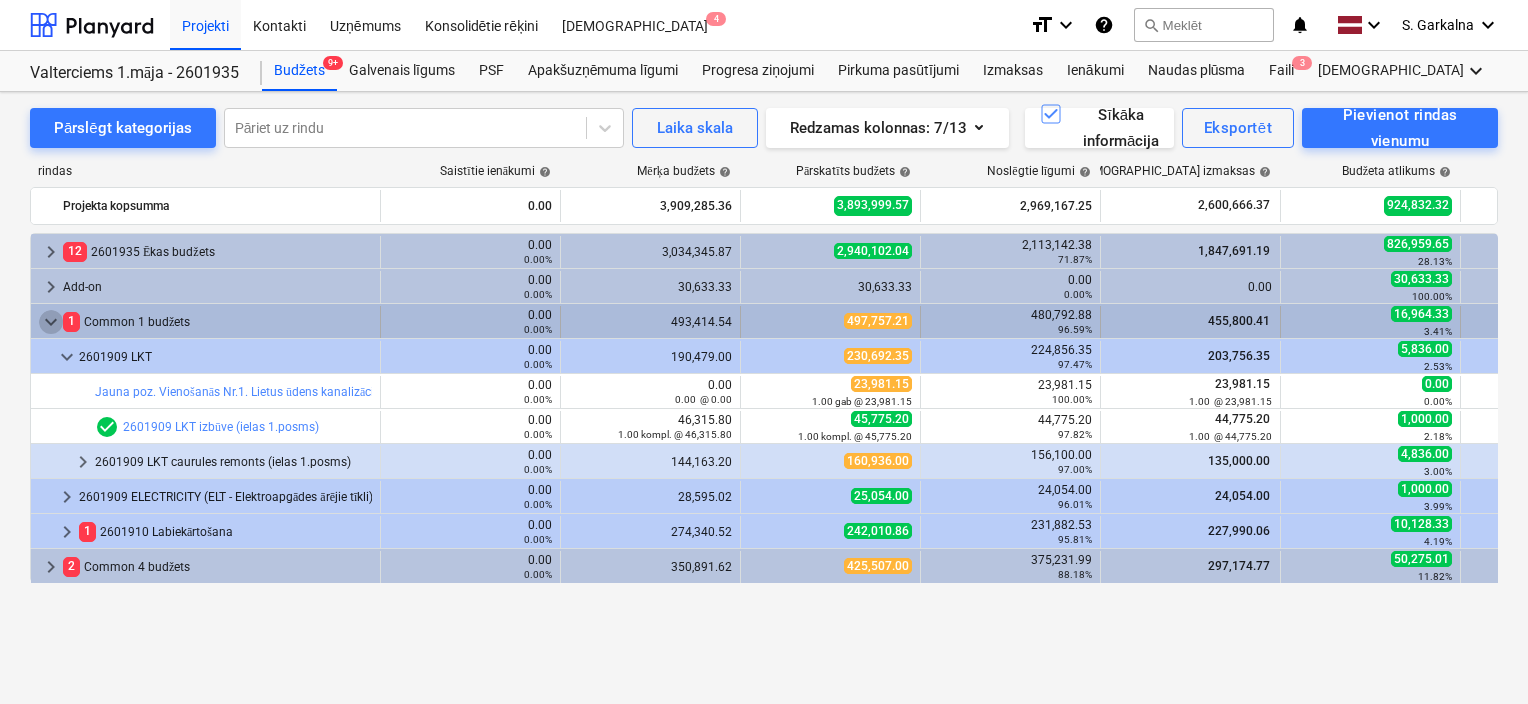 click on "keyboard_arrow_down" at bounding box center (51, 322) 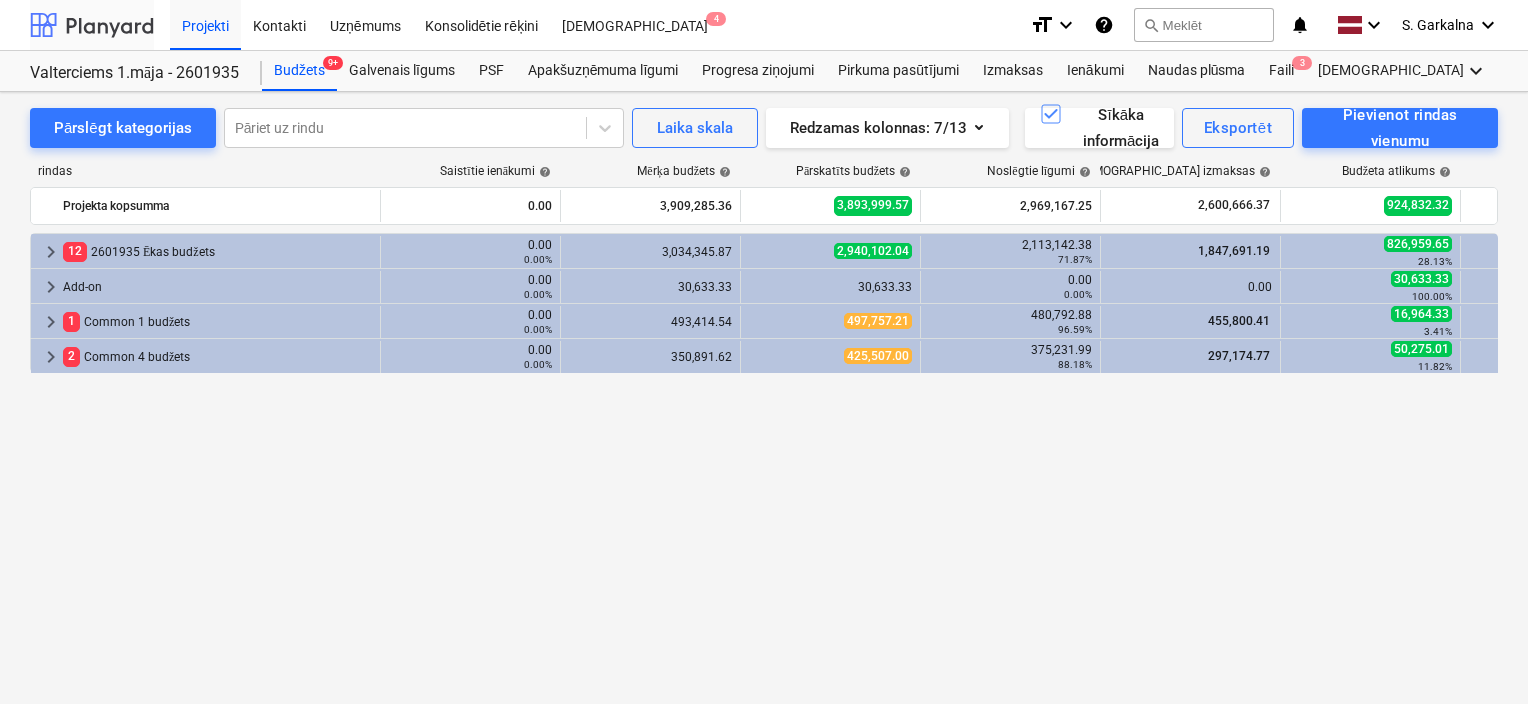 click at bounding box center (92, 25) 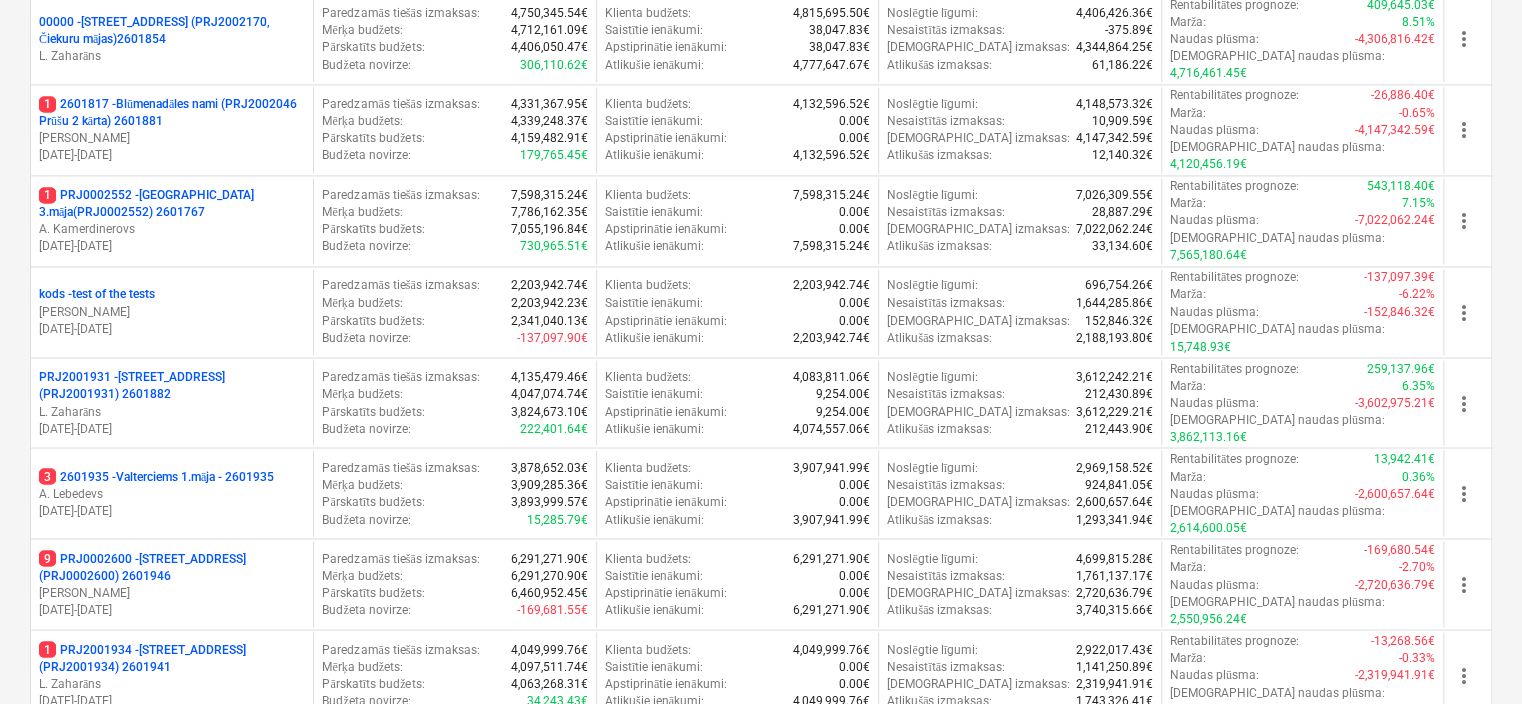 scroll, scrollTop: 1785, scrollLeft: 0, axis: vertical 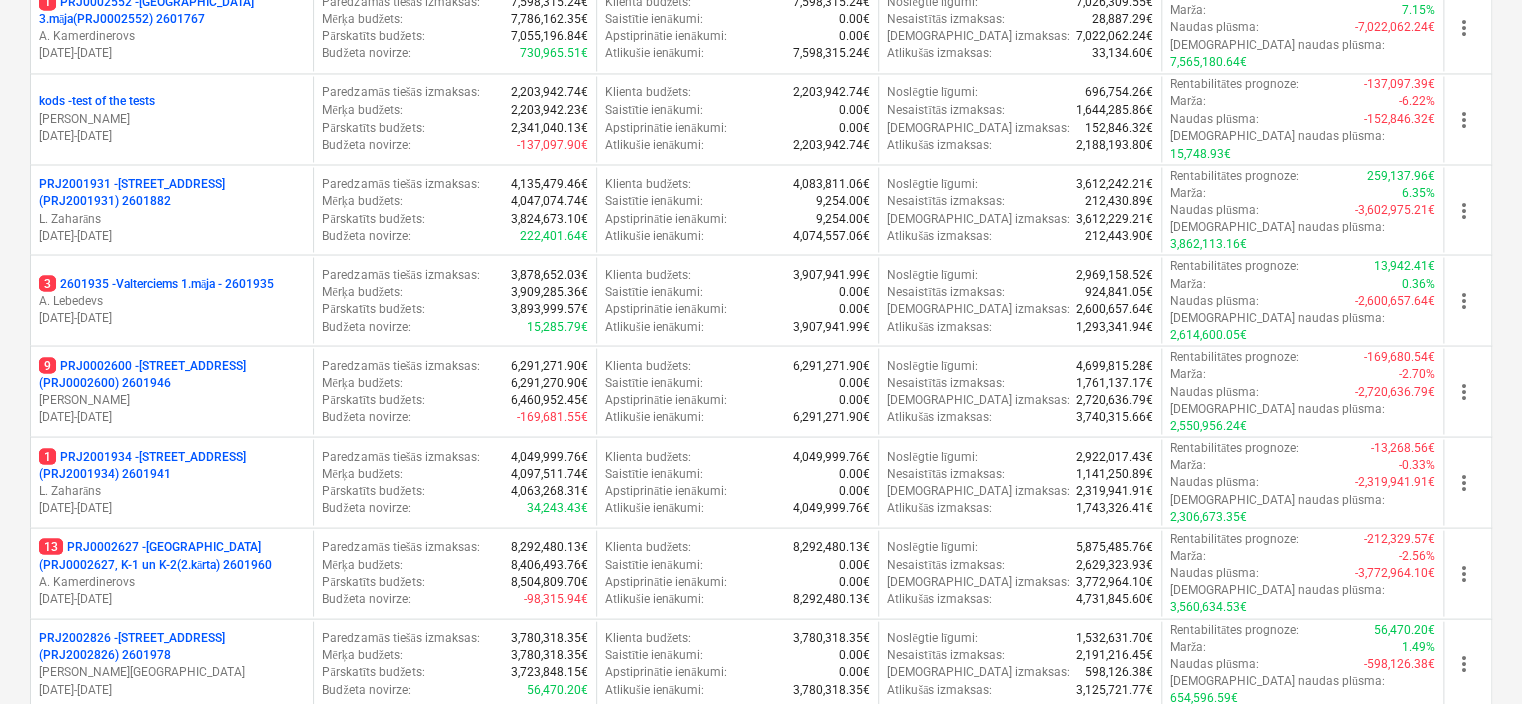 click on "A. Lebedevs" at bounding box center [172, 935] 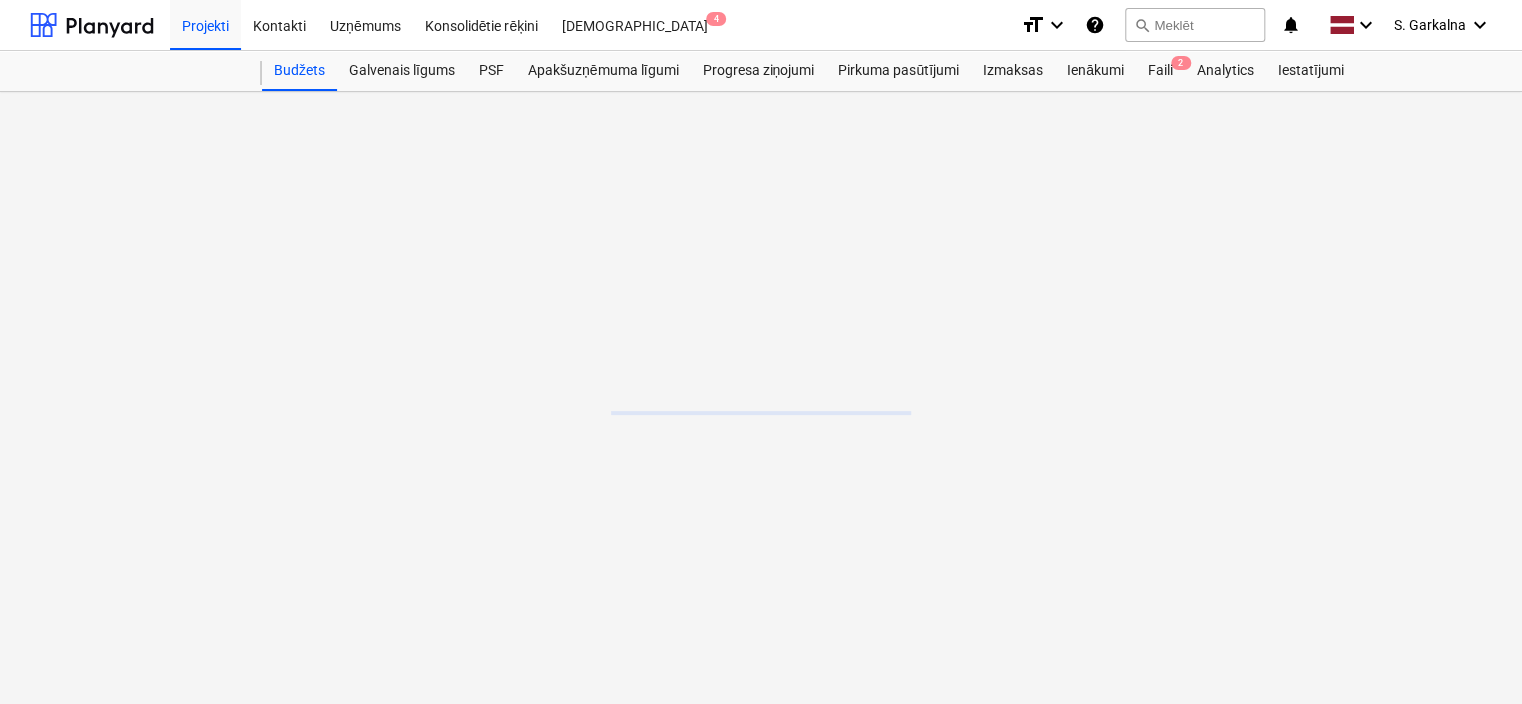 scroll, scrollTop: 0, scrollLeft: 0, axis: both 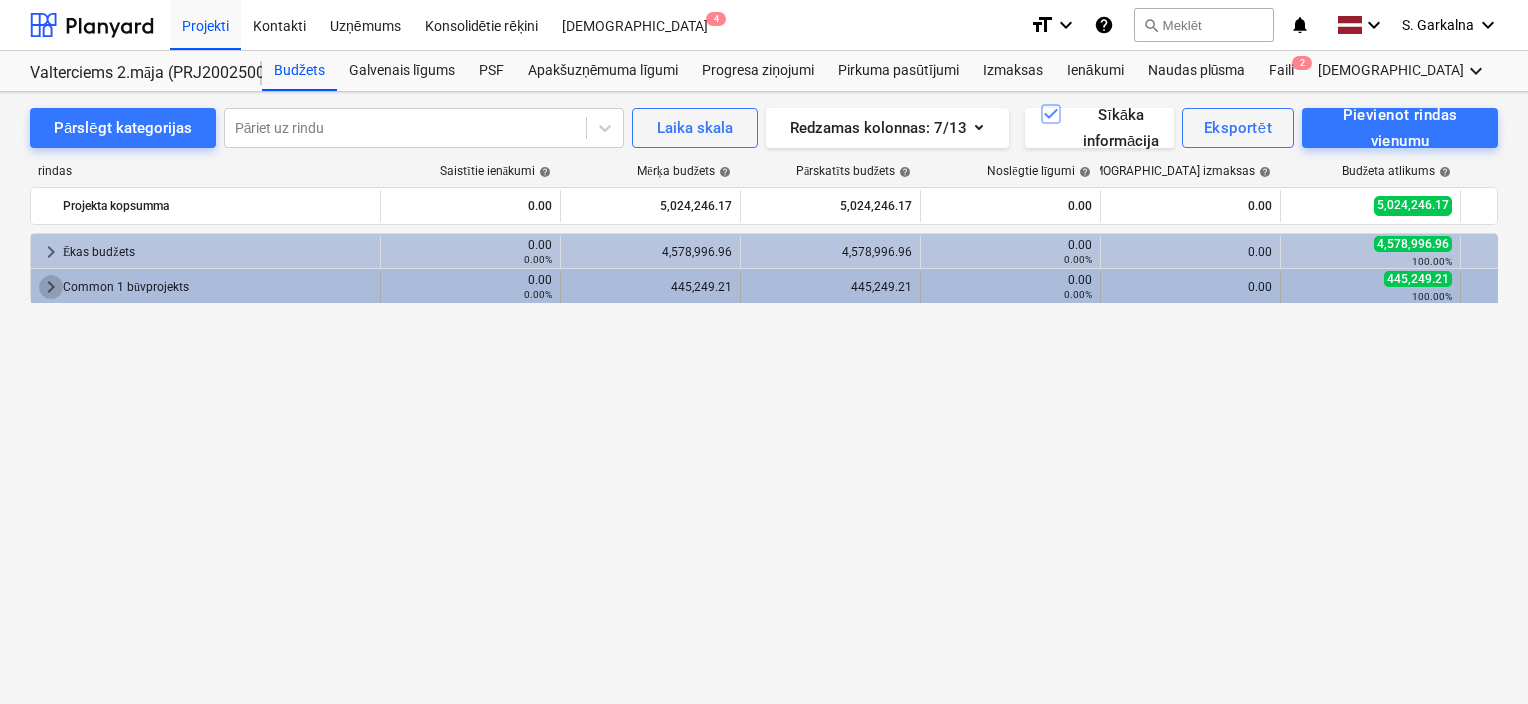 click on "keyboard_arrow_right" at bounding box center (51, 287) 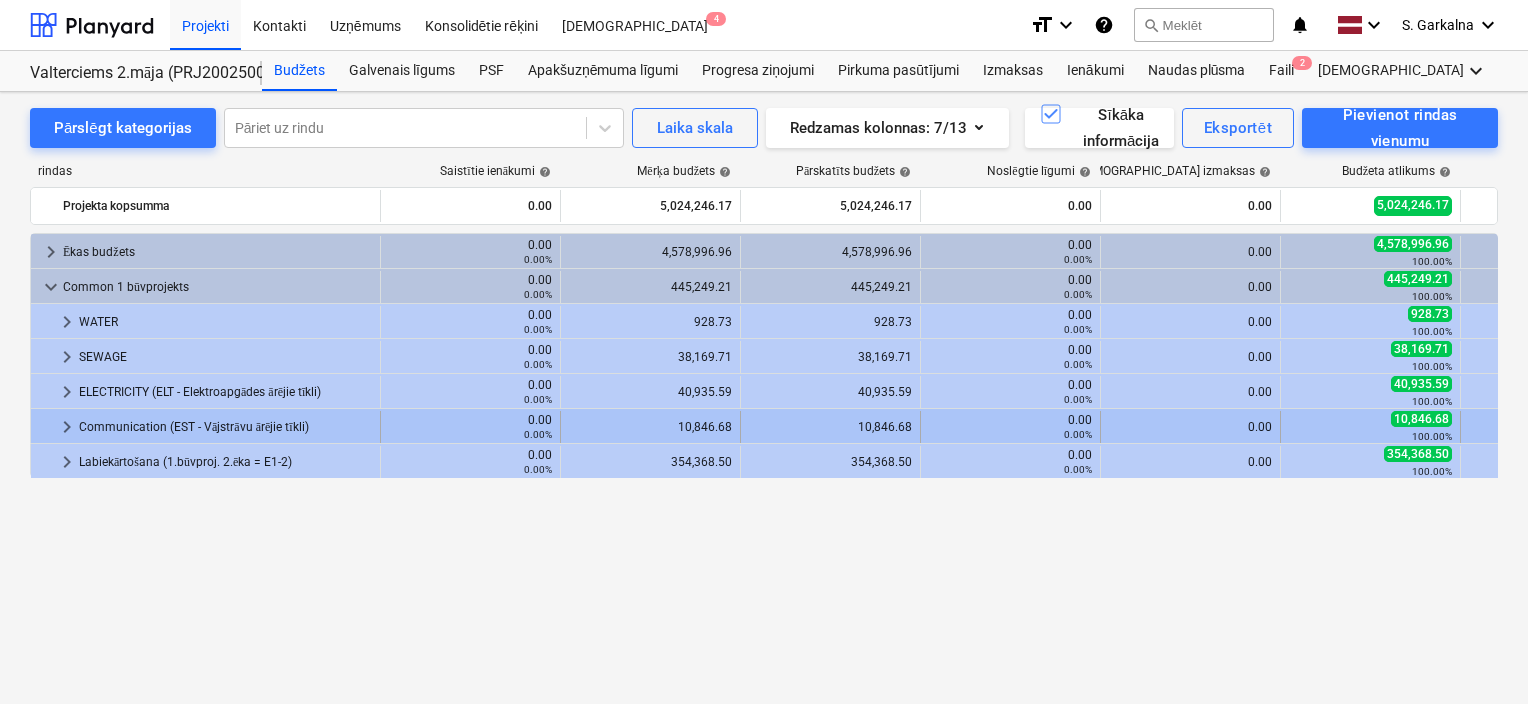 click on "Communication (EST - Vājstrāvu ārējie tīkli)" at bounding box center [225, 427] 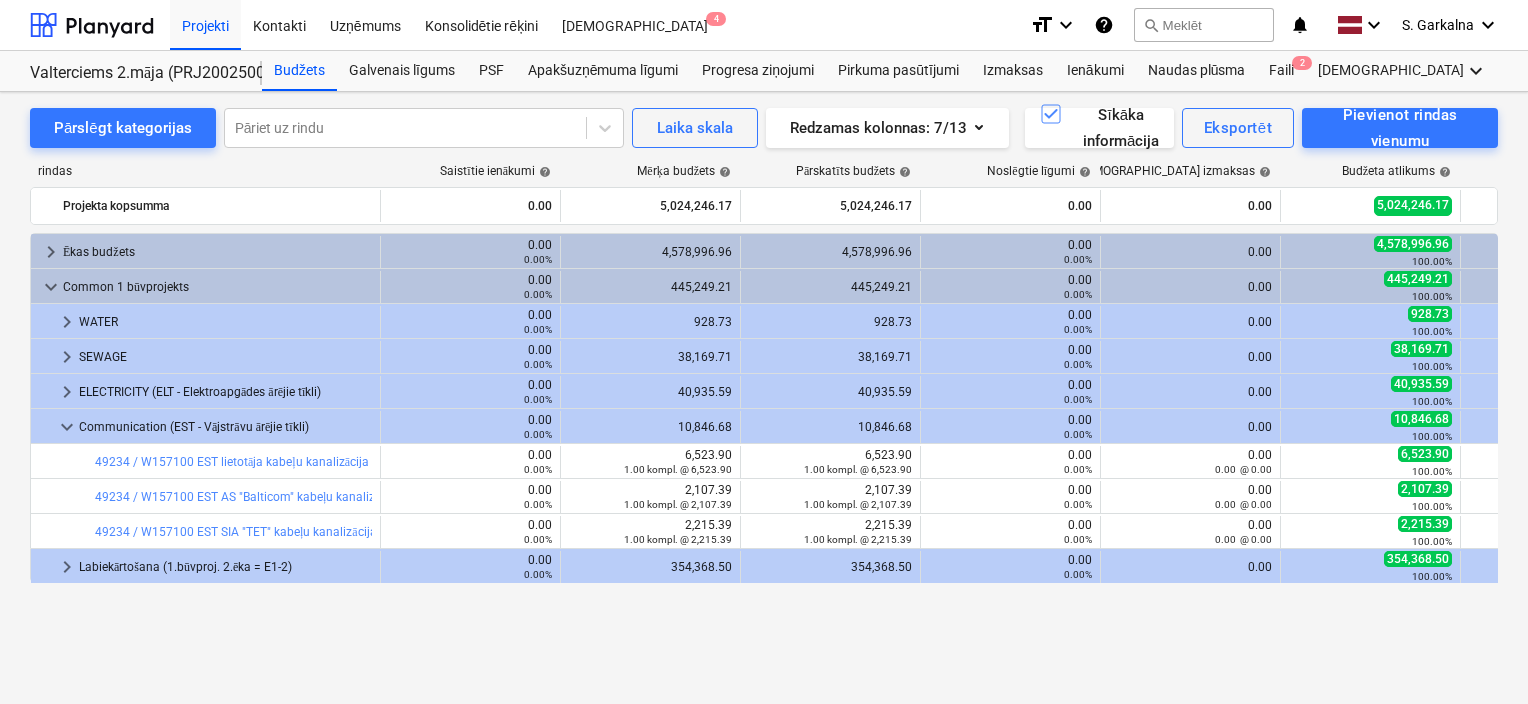 click on "Communication (EST - Vājstrāvu ārējie tīkli)" at bounding box center [225, 427] 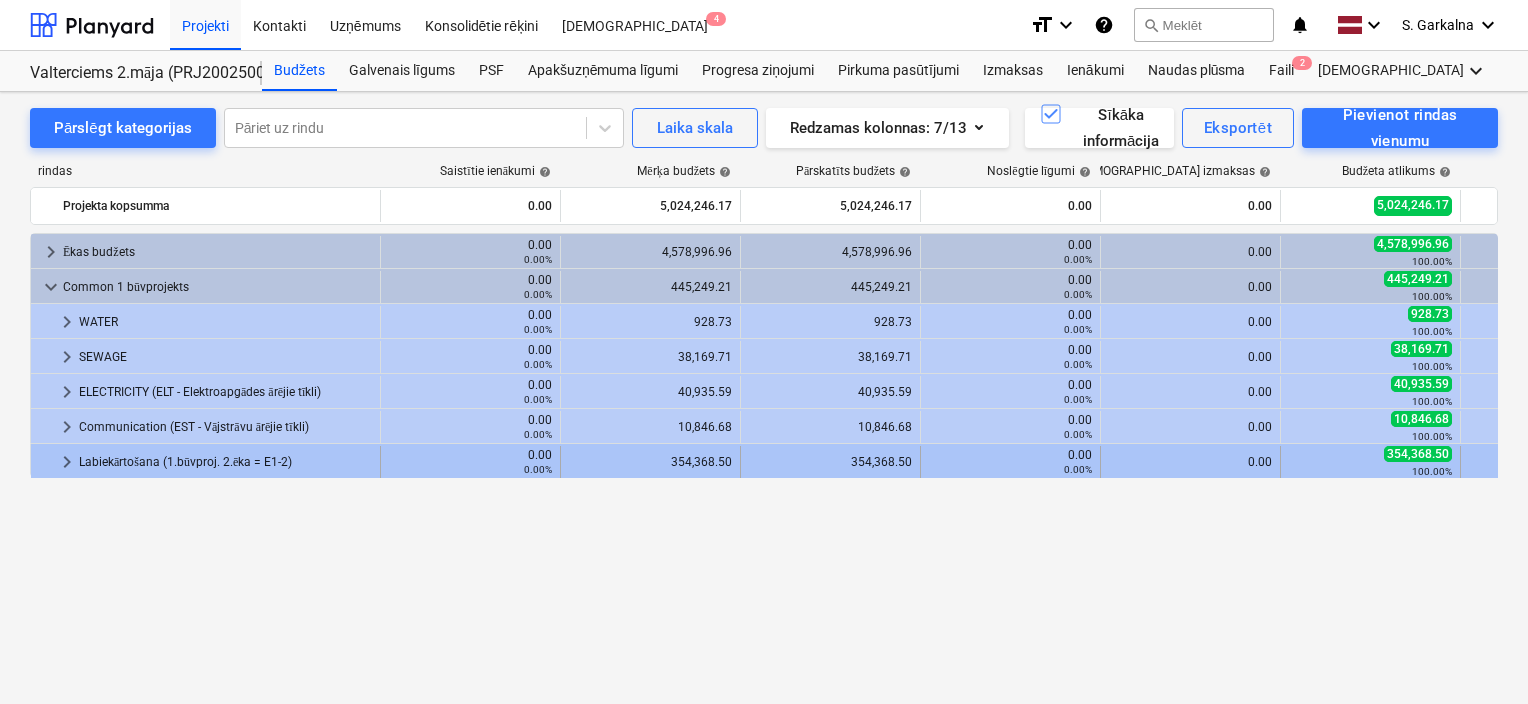 click on "keyboard_arrow_right" at bounding box center [67, 462] 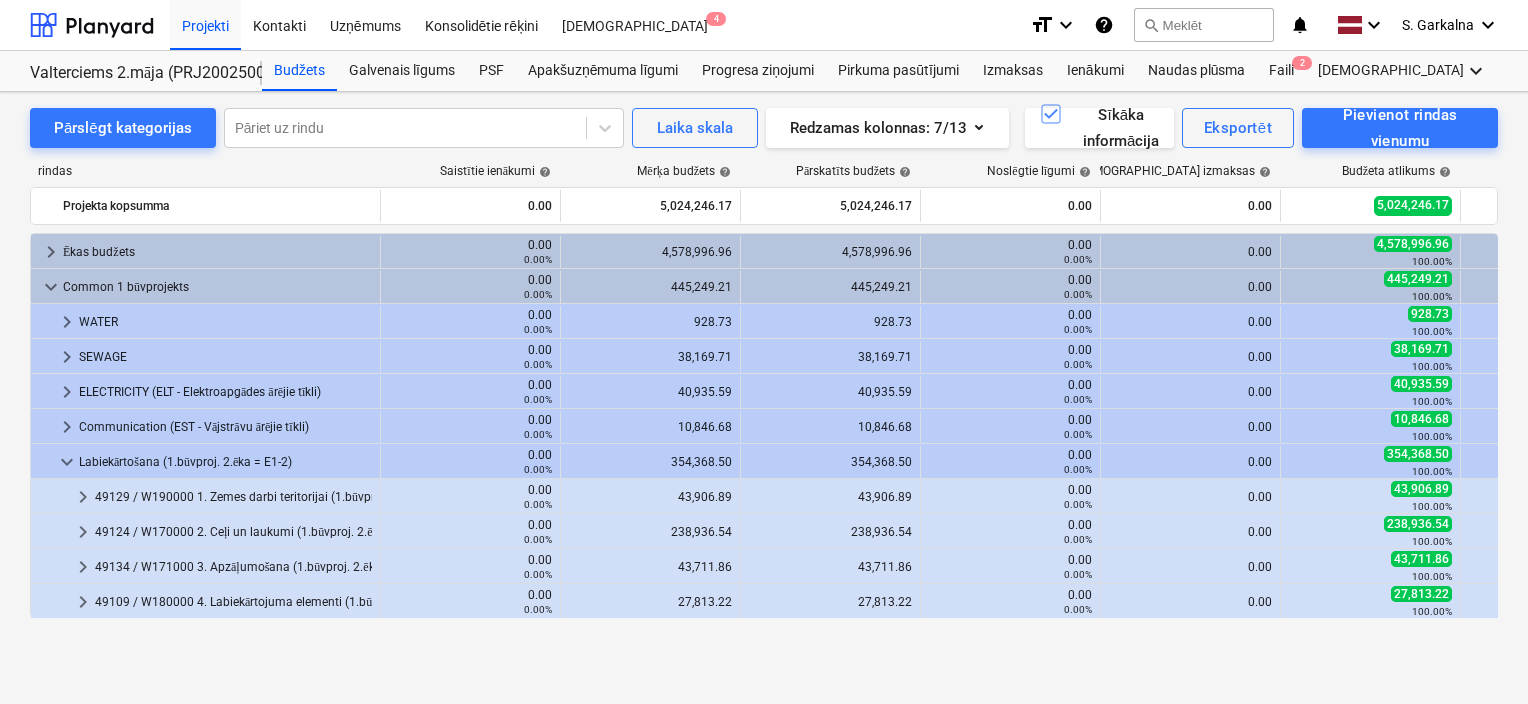 click on "keyboard_arrow_down" at bounding box center [67, 462] 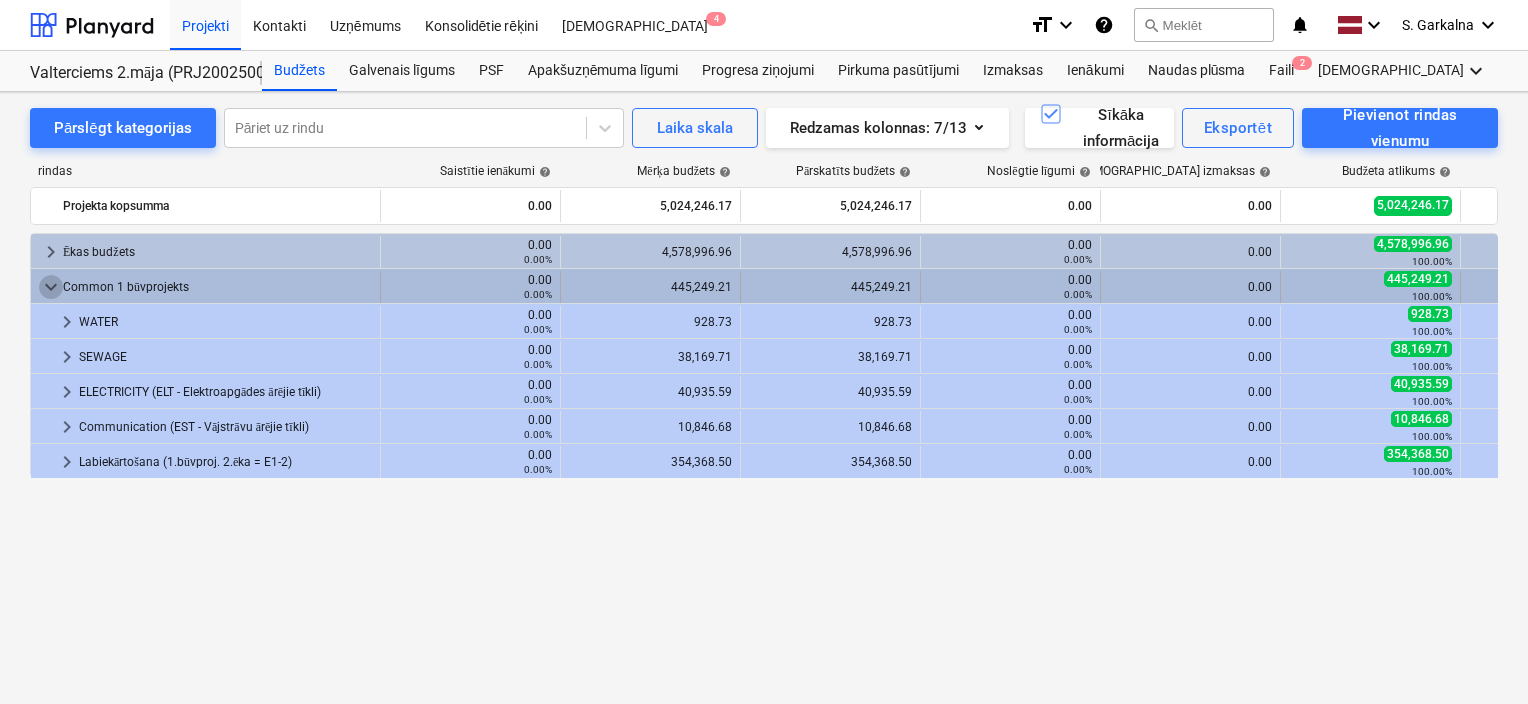 click on "keyboard_arrow_down" at bounding box center [51, 287] 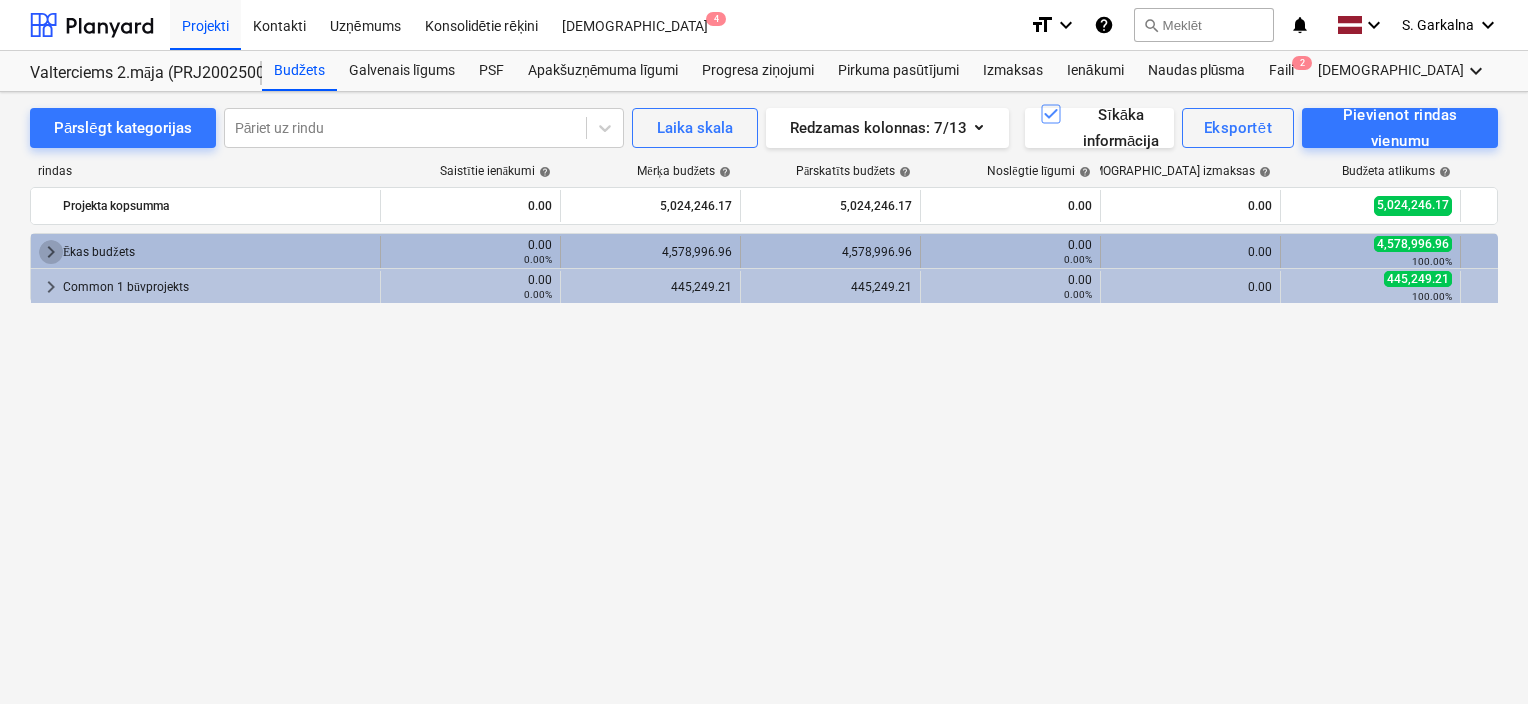 click on "keyboard_arrow_right" at bounding box center (51, 252) 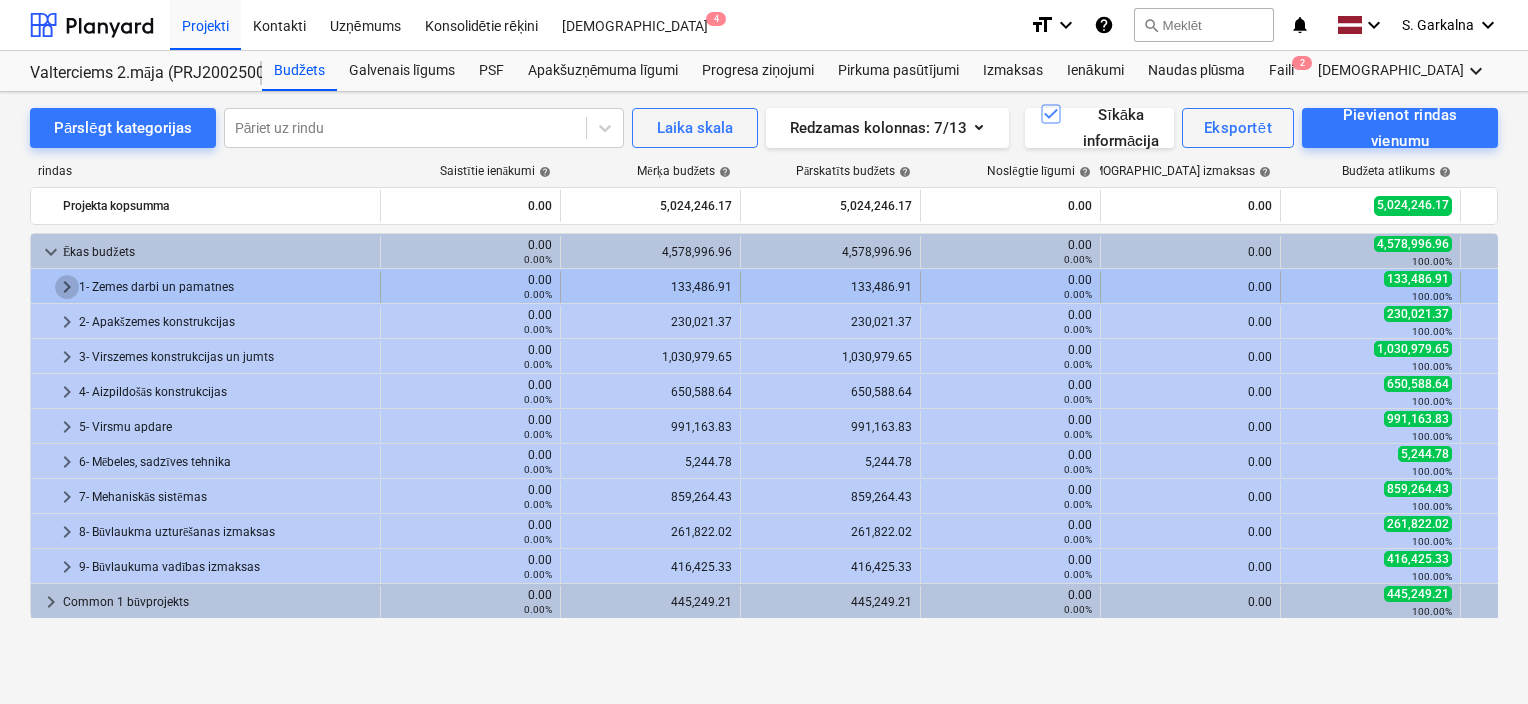 click on "keyboard_arrow_right" at bounding box center [67, 287] 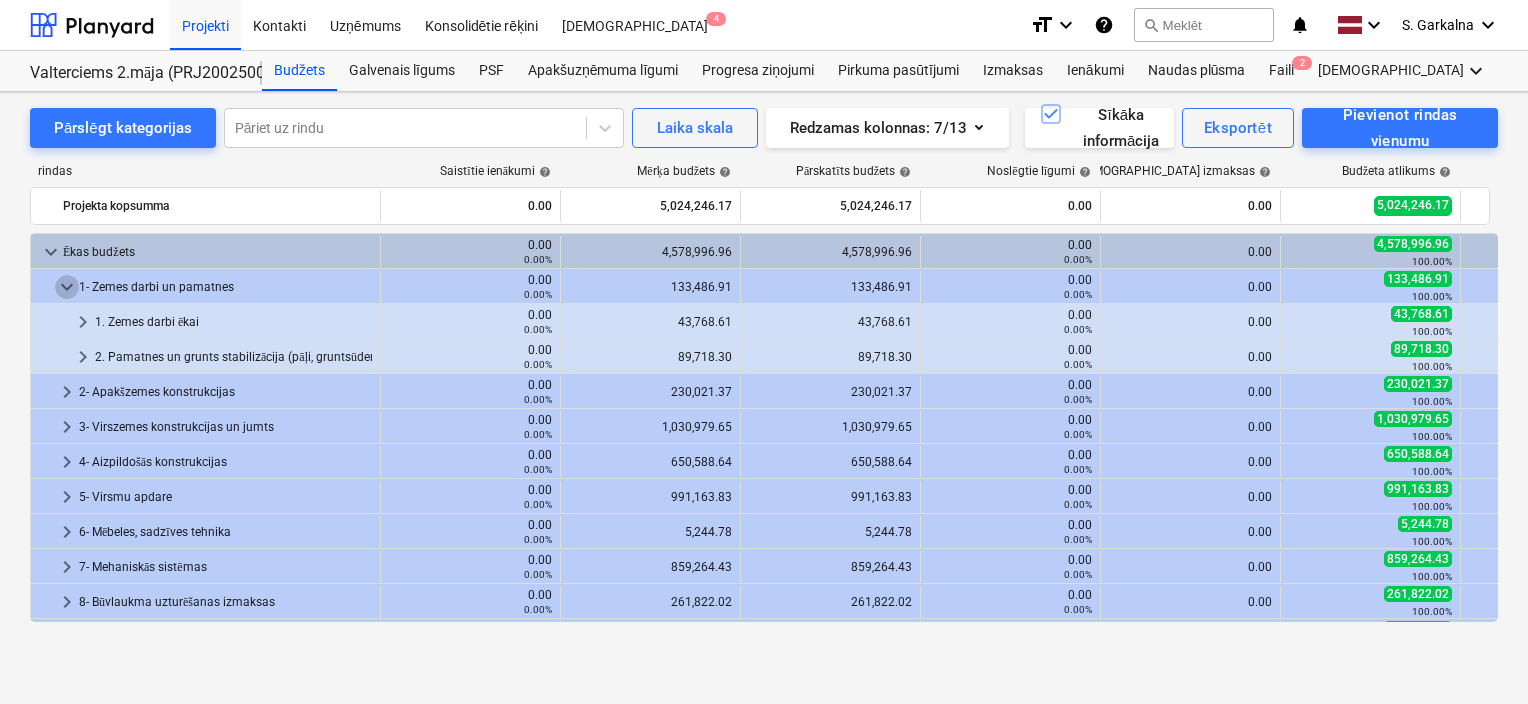 click on "keyboard_arrow_down" at bounding box center (67, 287) 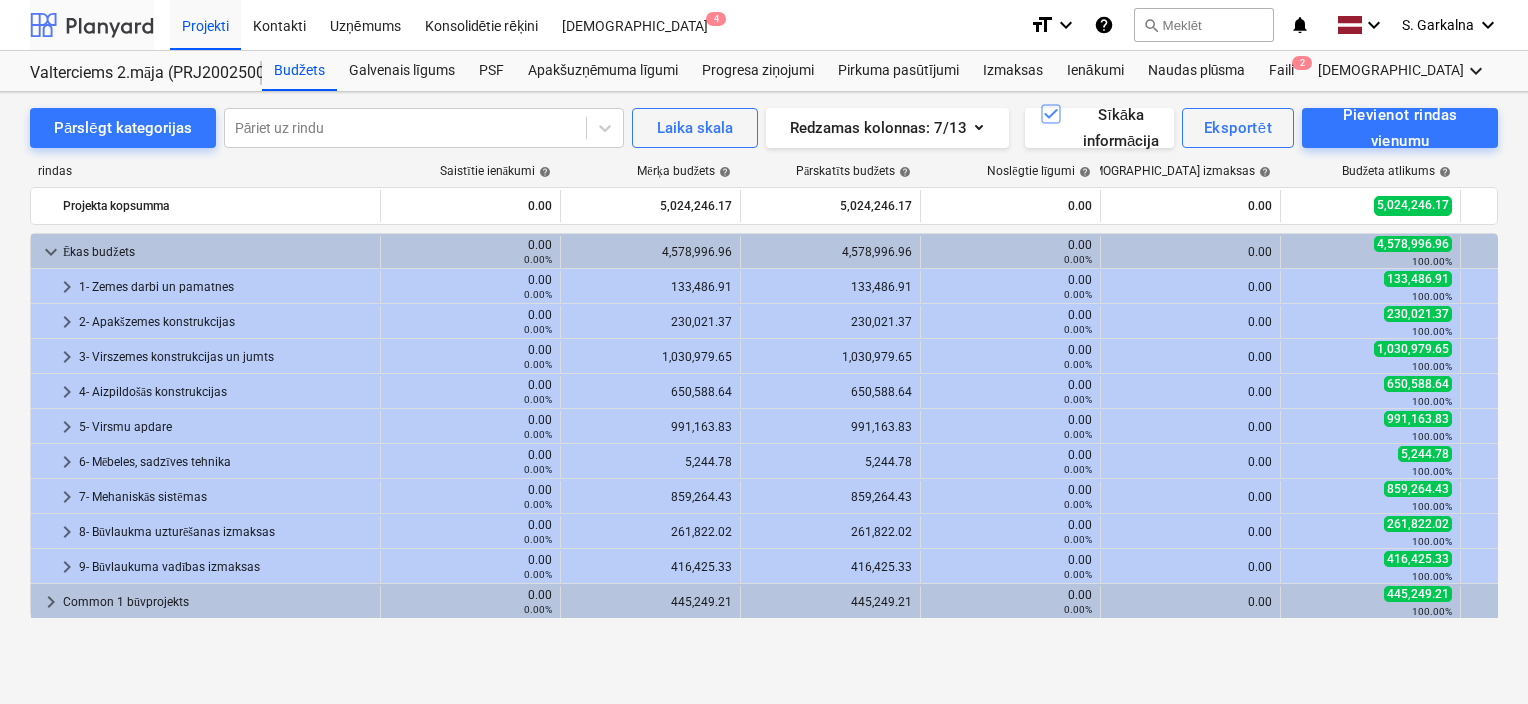 click at bounding box center (92, 25) 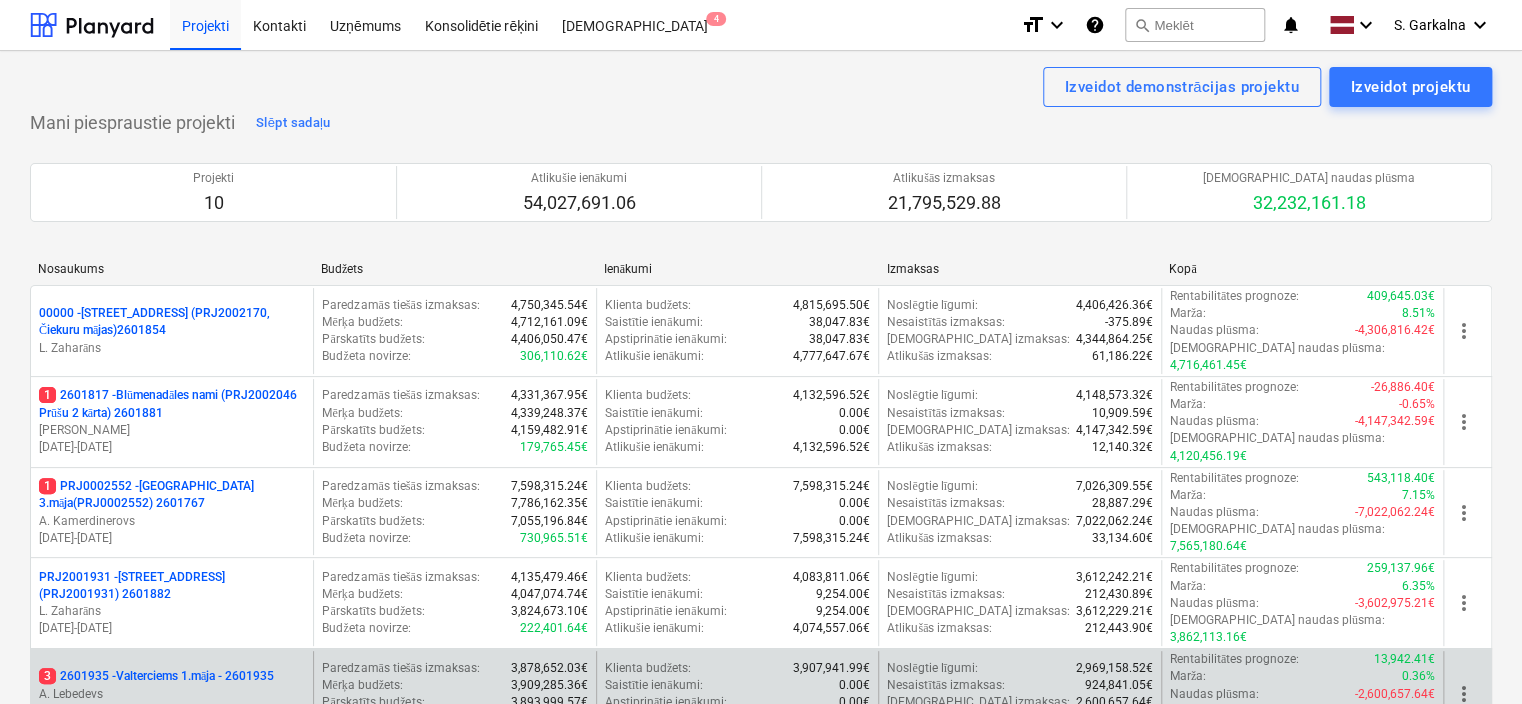 click on "3  2601935 -  Valterciems 1.māja - 2601935" at bounding box center [156, 676] 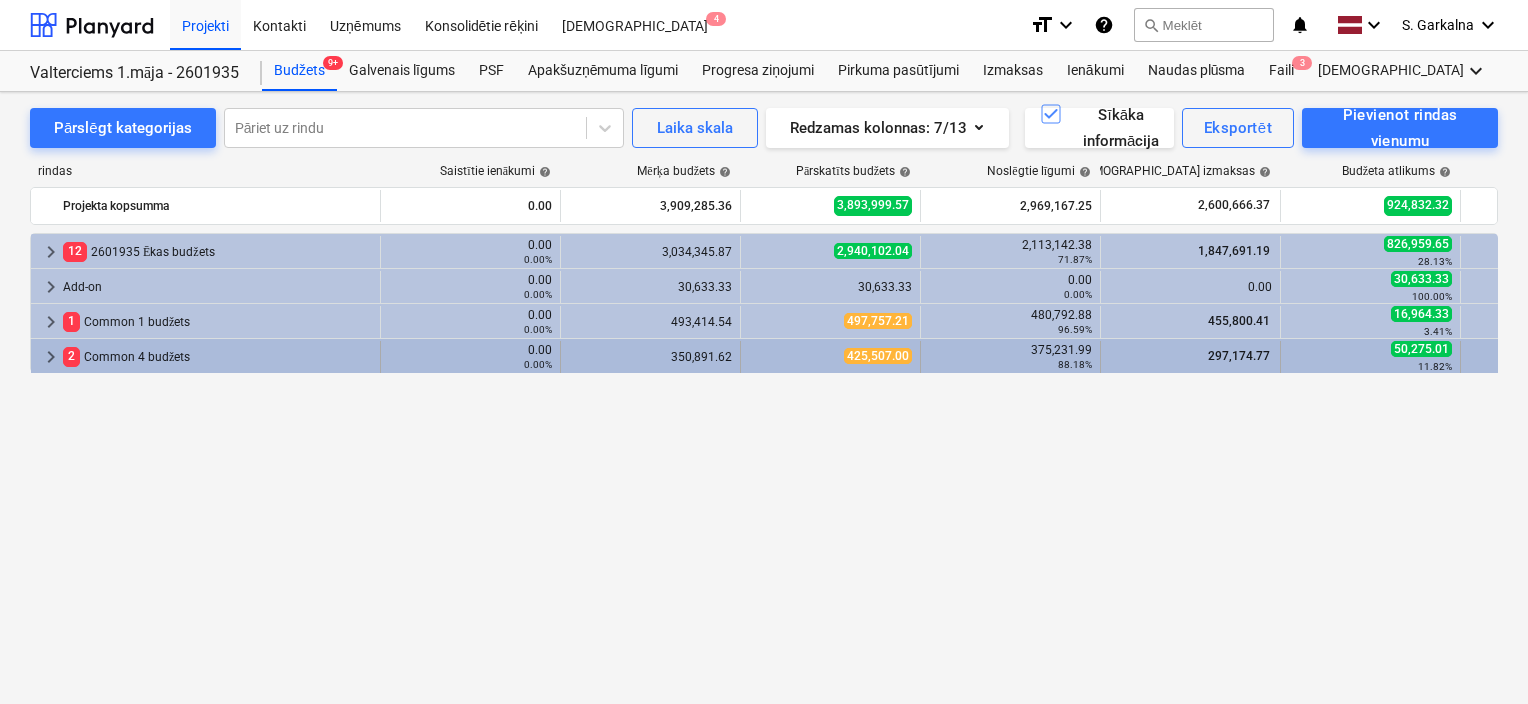 click on "2  Common 4 budžets" at bounding box center (217, 357) 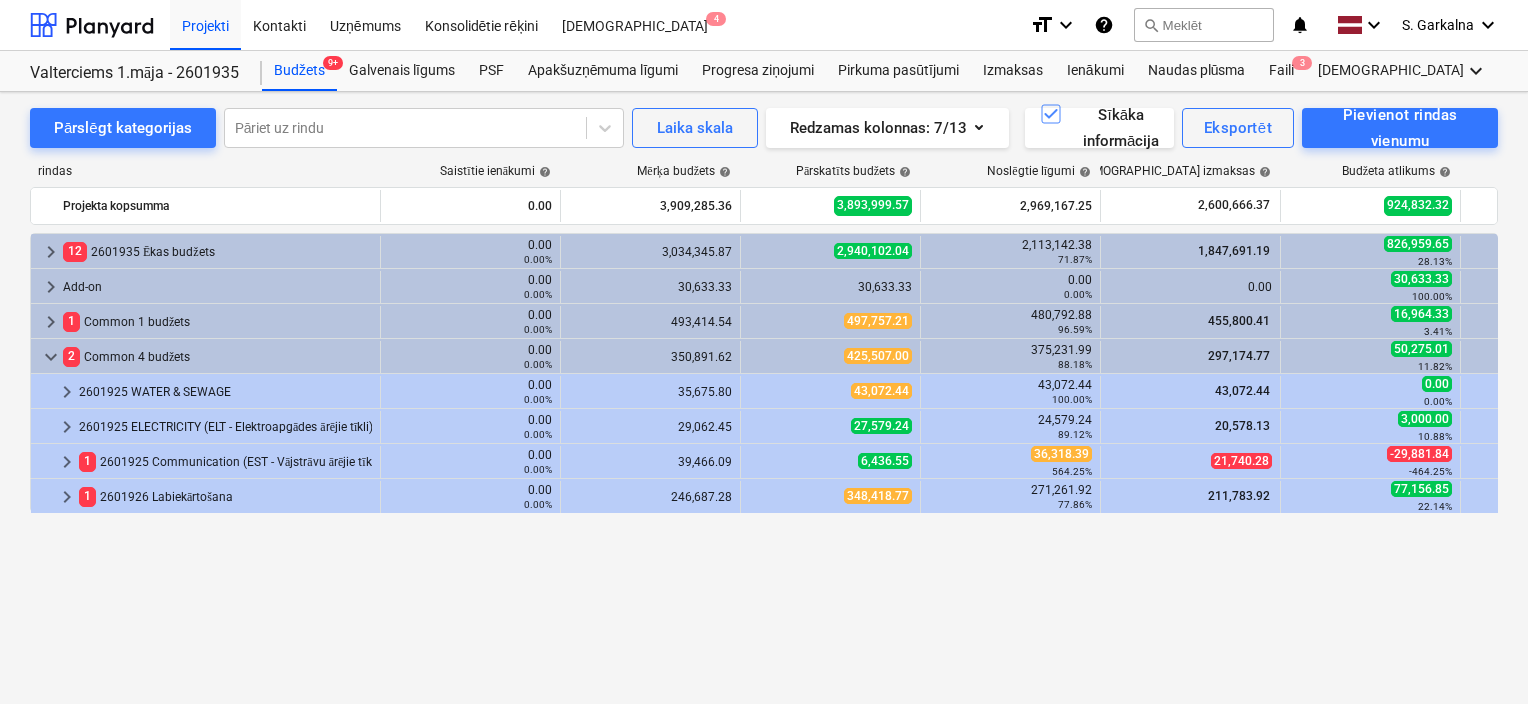 click on "2  Common 4 budžets" at bounding box center [217, 357] 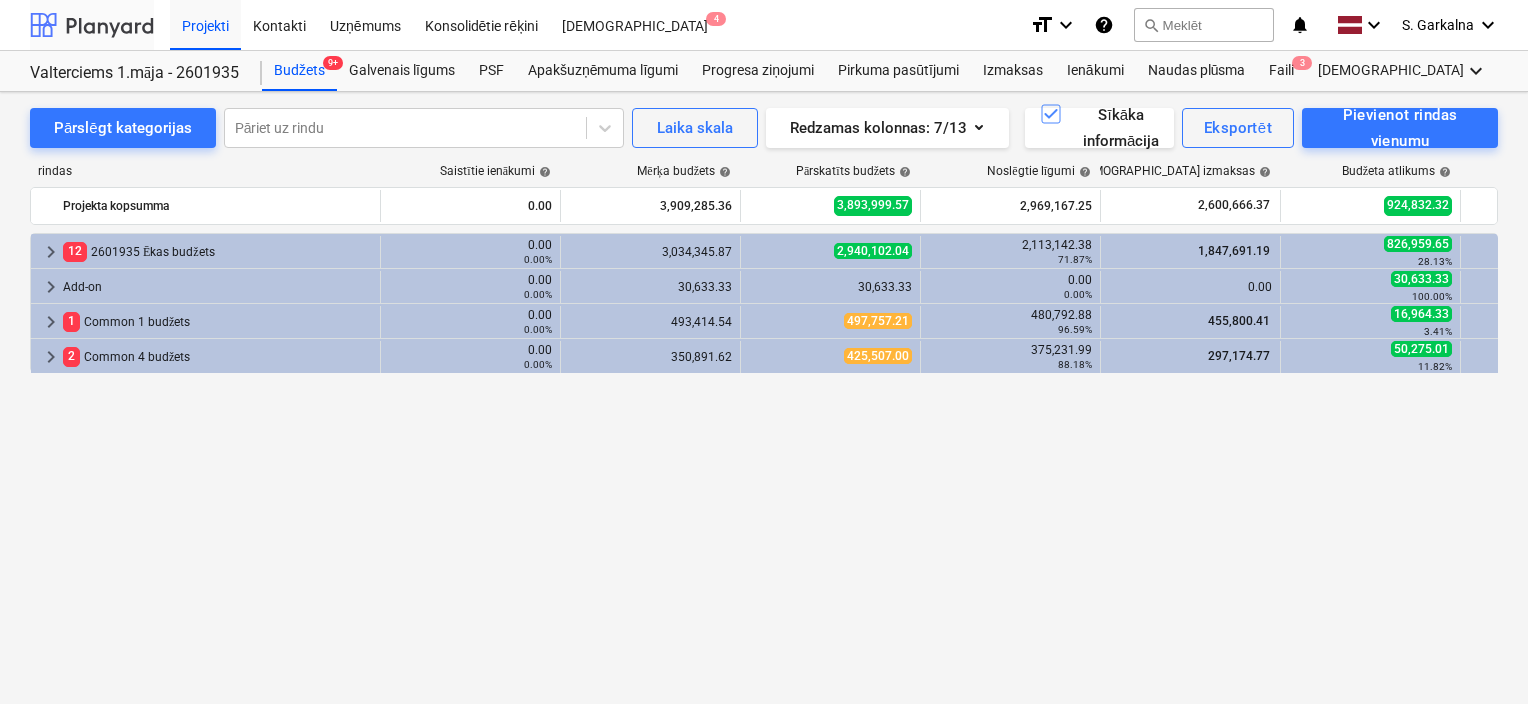 click at bounding box center [92, 25] 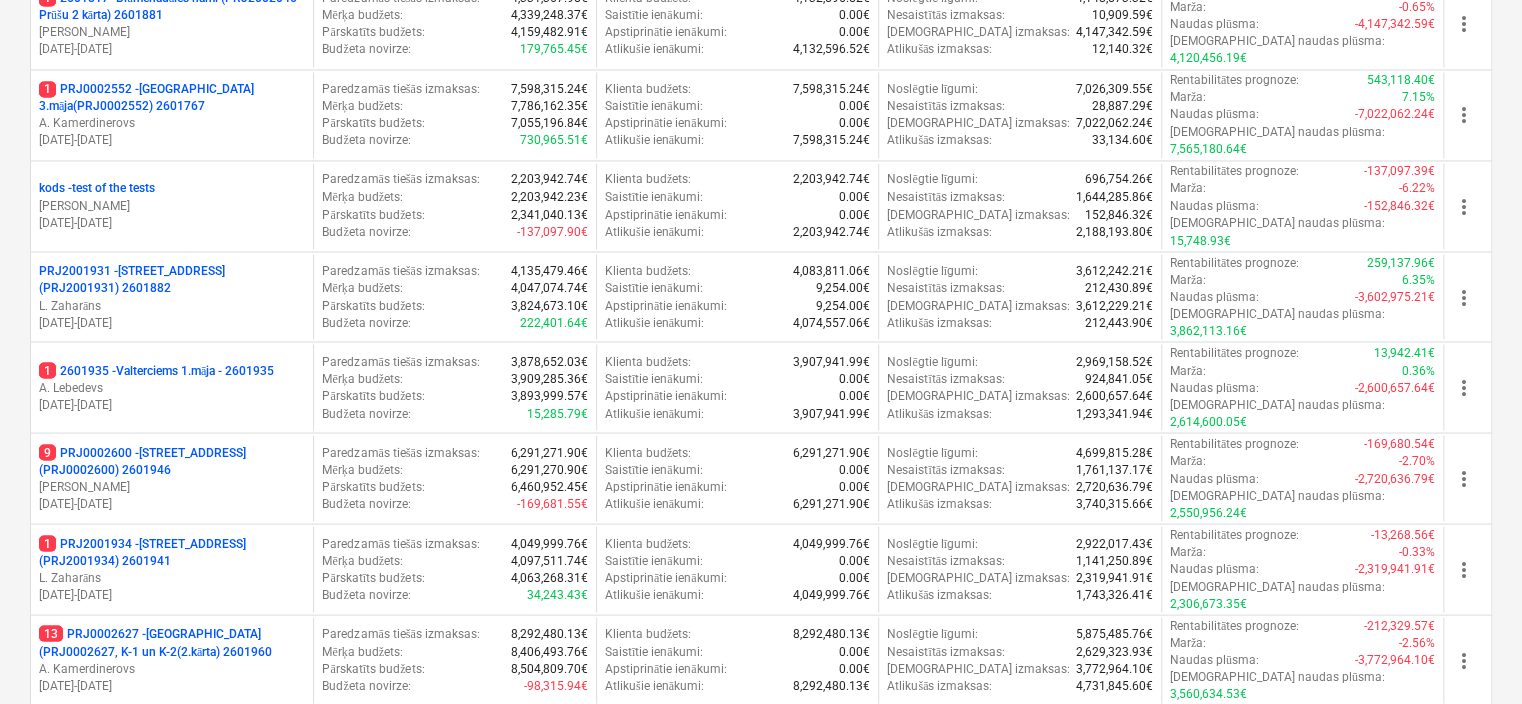 scroll, scrollTop: 1712, scrollLeft: 0, axis: vertical 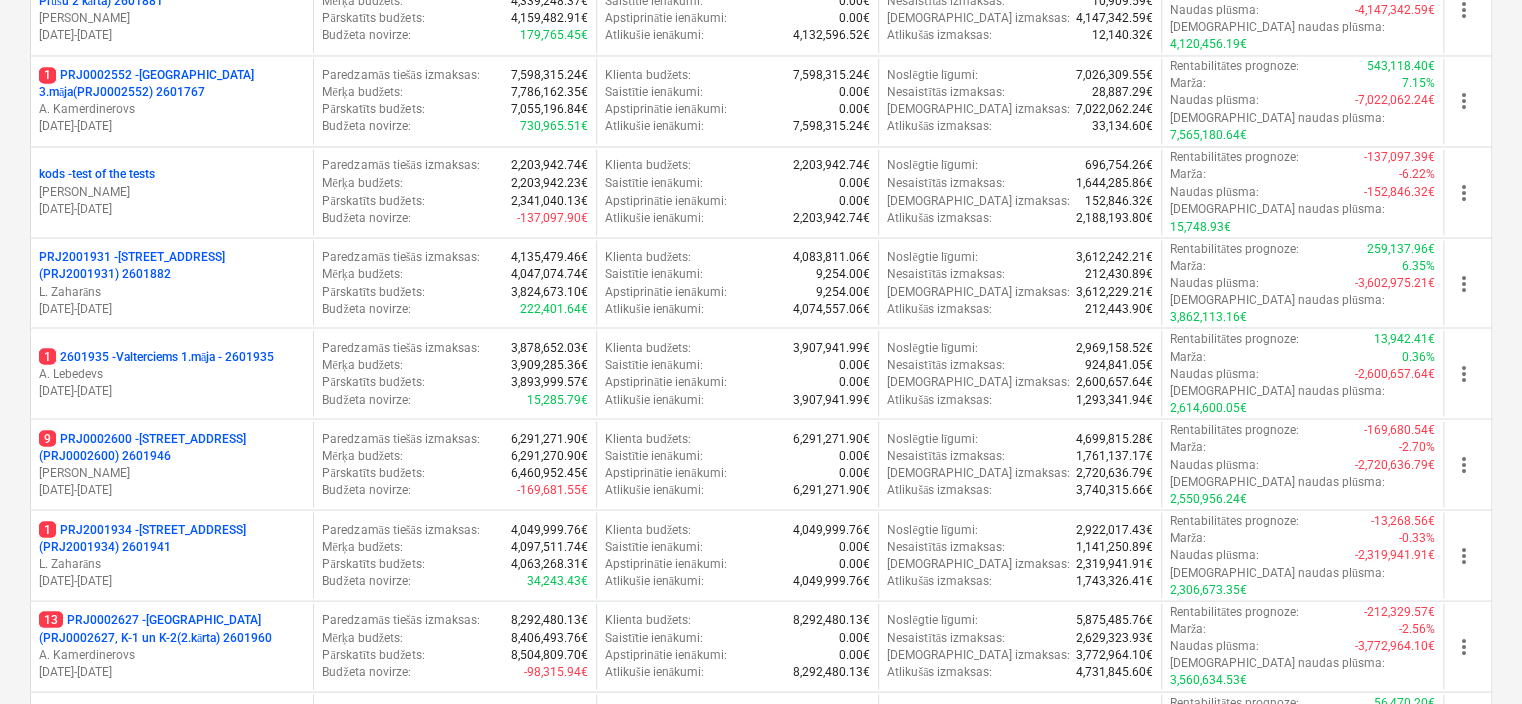 click on "2  2601936 -  Valterciems 2.māja (PRJ2002500)" at bounding box center (168, 991) 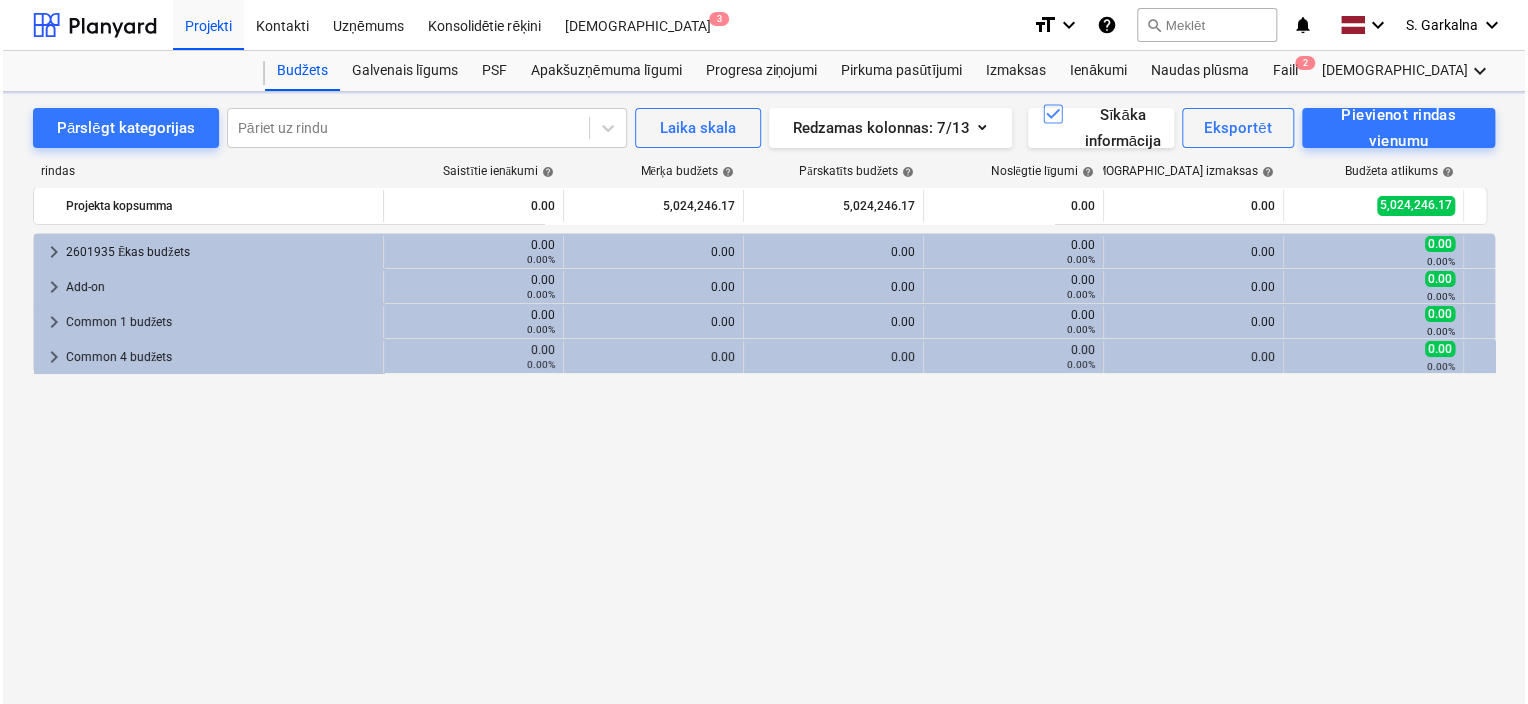 scroll, scrollTop: 0, scrollLeft: 0, axis: both 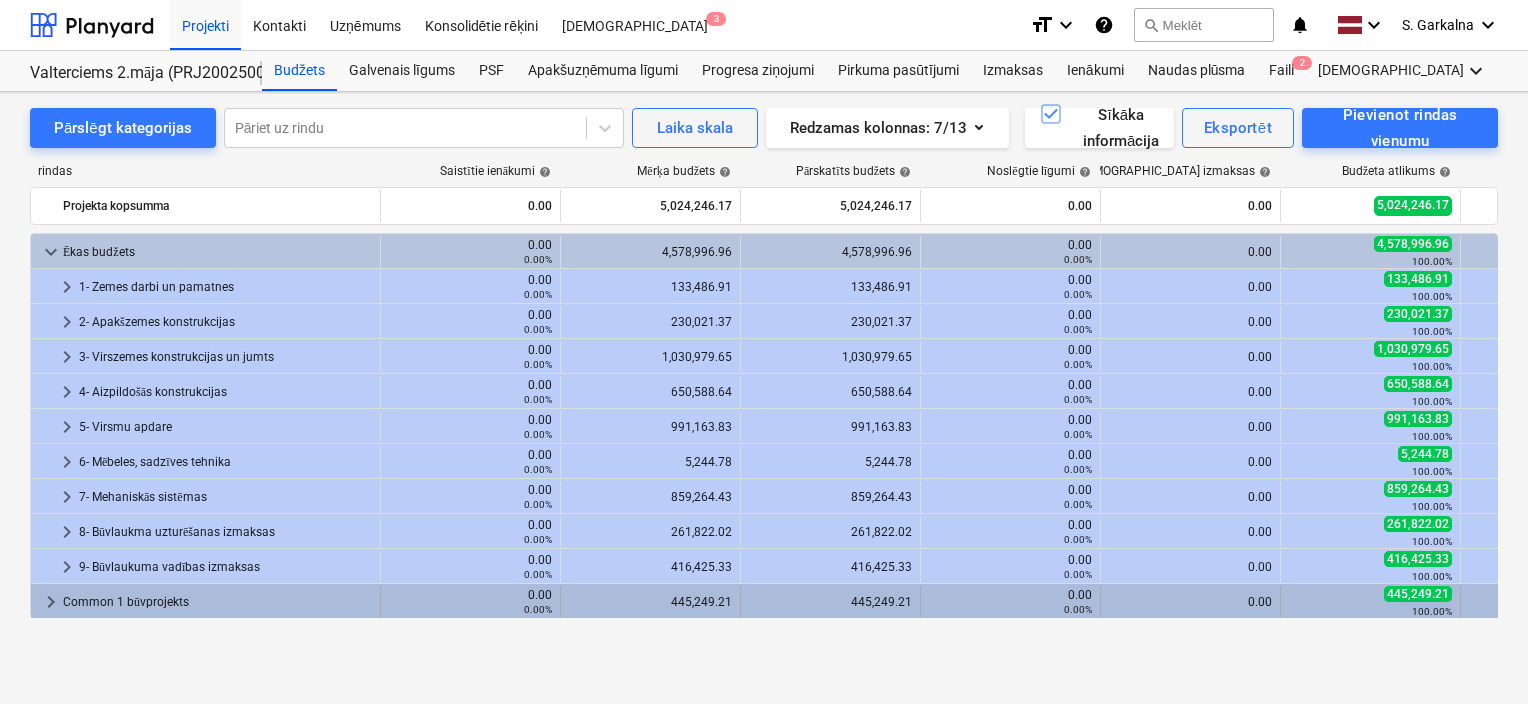 click on "keyboard_arrow_right" at bounding box center (51, 602) 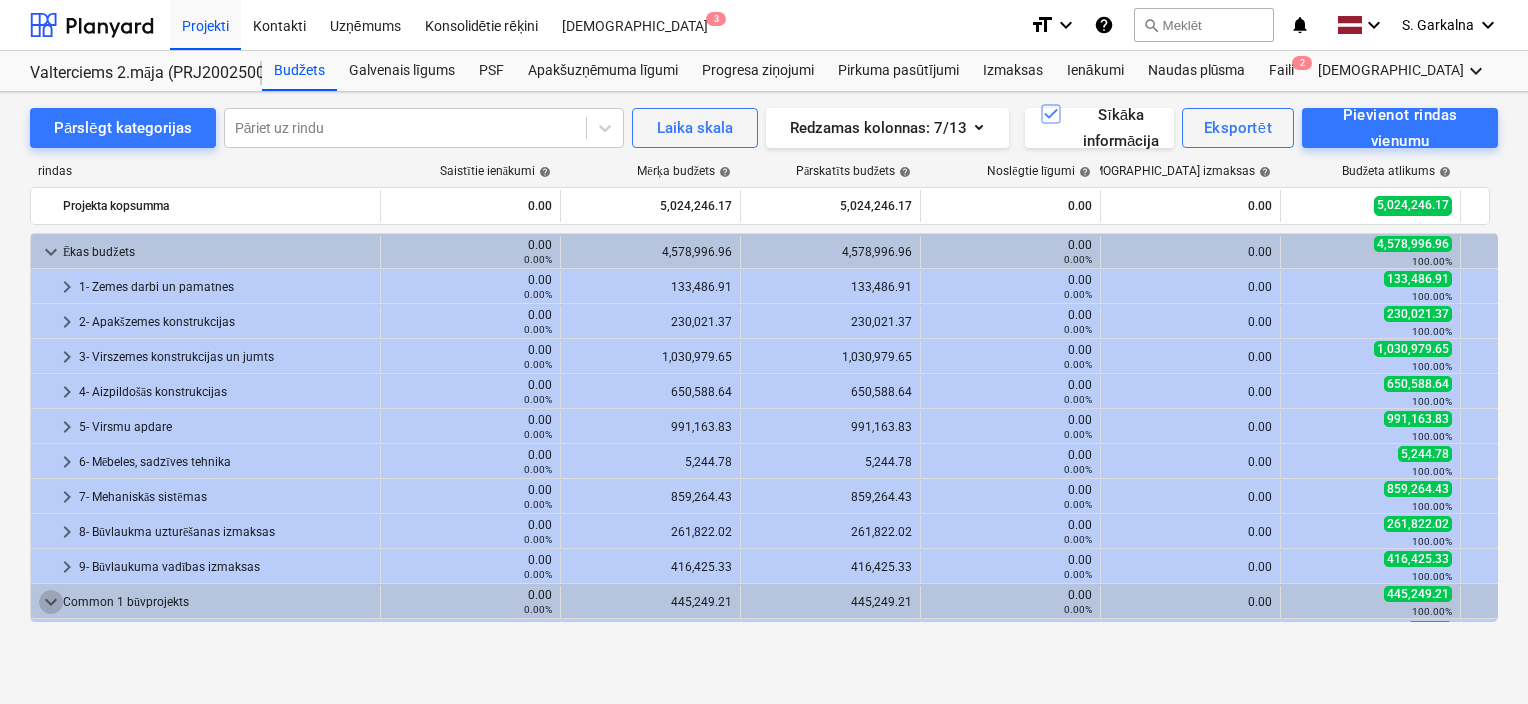 click on "keyboard_arrow_down" at bounding box center (51, 602) 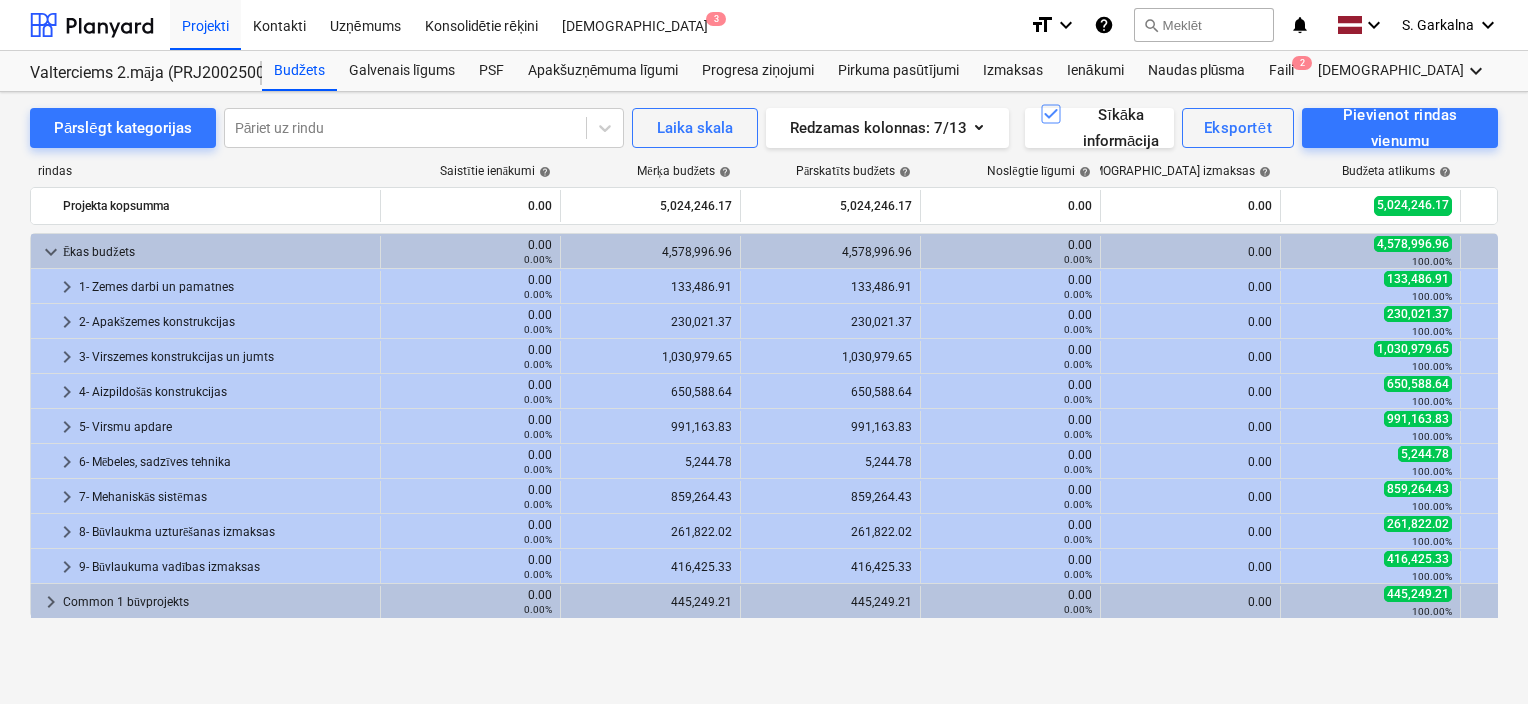 click on "keyboard_arrow_right" at bounding box center [51, 602] 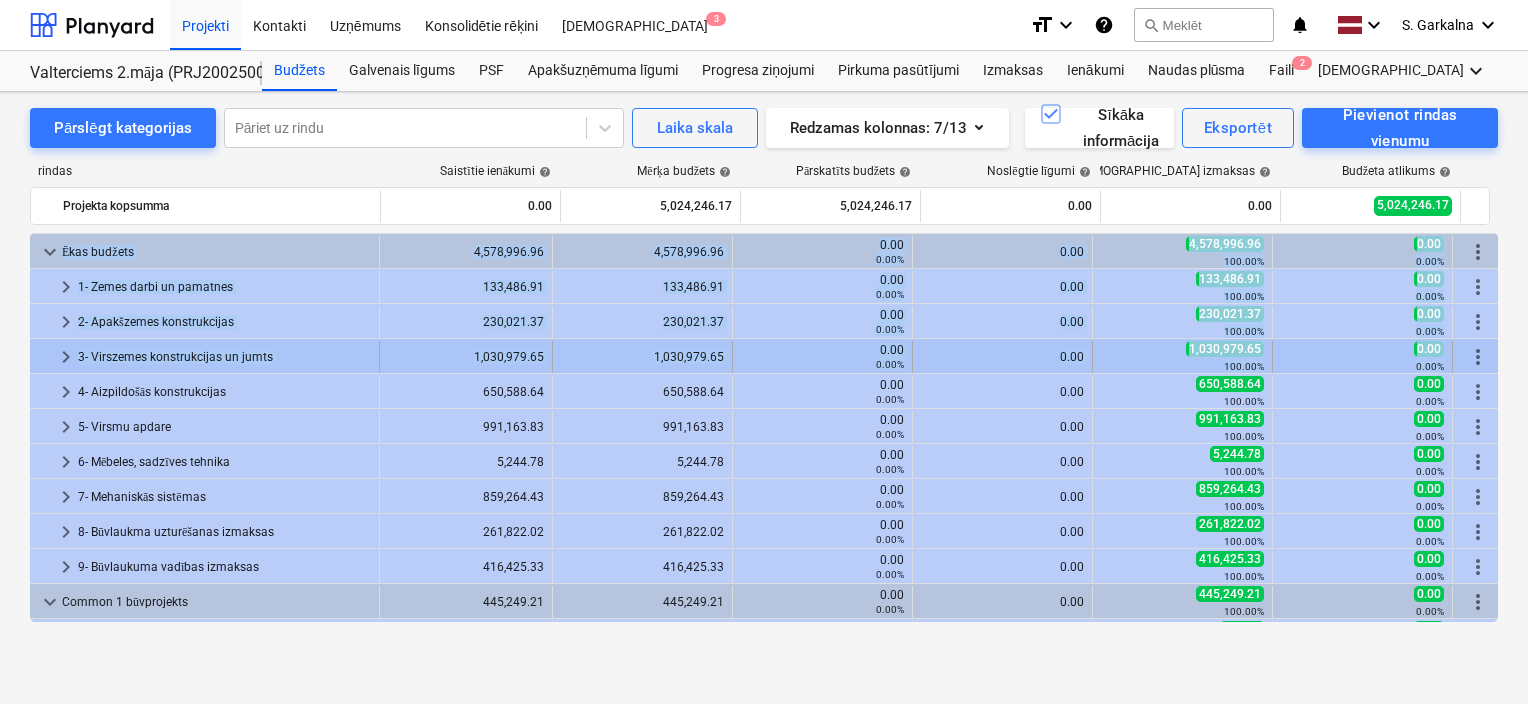 drag, startPoint x: 1498, startPoint y: 285, endPoint x: 1484, endPoint y: 344, distance: 60.63827 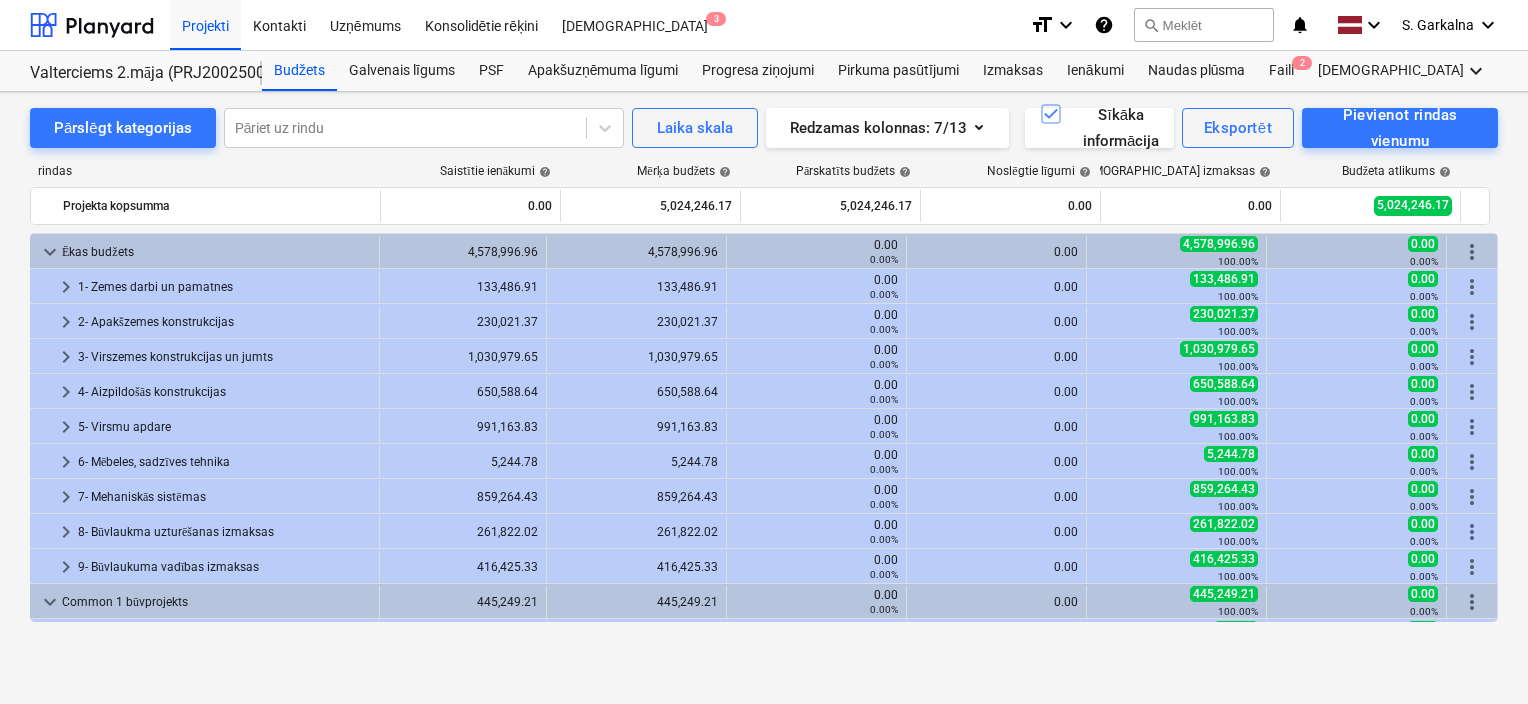 click on "rindas Saistītie ienākumi help Mērķa budžets help Pārskatīts budžets help Noslēgtie līgumi help Apstiprinātas izmaksas help [PERSON_NAME] atlikums help Budžeta novirze help Projekta kopsumma 0.00 5,024,246.17 5,024,246.17 0.00 0.00 5,024,246.17 0.00 more_vert keyboard_arrow_down  Ēkas budžets 0.00 0.00% 4,578,996.96 4,578,996.96 0.00 0.00% 0.00 4,578,996.96 100.00% 0.00 0.00% more_vert keyboard_arrow_right  1- Zemes darbi un pamatnes 0.00 0.00% 133,486.91 133,486.91 0.00 0.00% 0.00 133,486.91 100.00% 0.00 0.00% more_vert keyboard_arrow_right  2- Apakšzemes konstrukcijas 0.00 0.00% 230,021.37 230,021.37 0.00 0.00% 0.00 230,021.37 100.00% 0.00 0.00% more_vert keyboard_arrow_right  3- Virszemes konstrukcijas un jumts 0.00 0.00% 1,030,979.65 1,030,979.65 0.00 0.00% 0.00 1,030,979.65 100.00% 0.00 0.00% more_vert keyboard_arrow_right  4- Aizpildošās konstrukcijas 0.00 0.00% 650,588.64 650,588.64 0.00 0.00% 0.00 650,588.64 100.00% 0.00 0.00% more_vert keyboard_arrow_right  5- Virsmu apdare 0.00 0.00%" at bounding box center (764, 397) 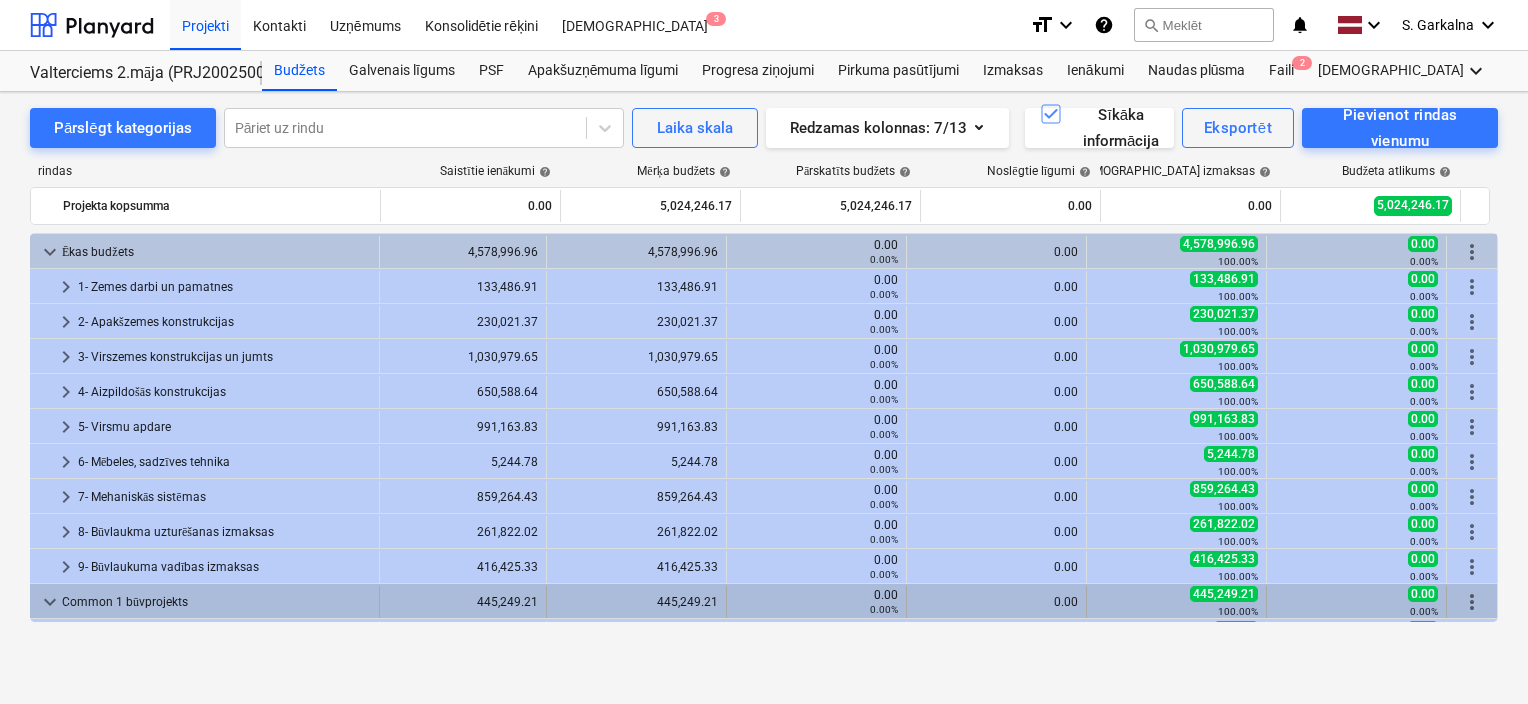 click on "keyboard_arrow_down  Common 1 būvprojekts" at bounding box center (205, 602) 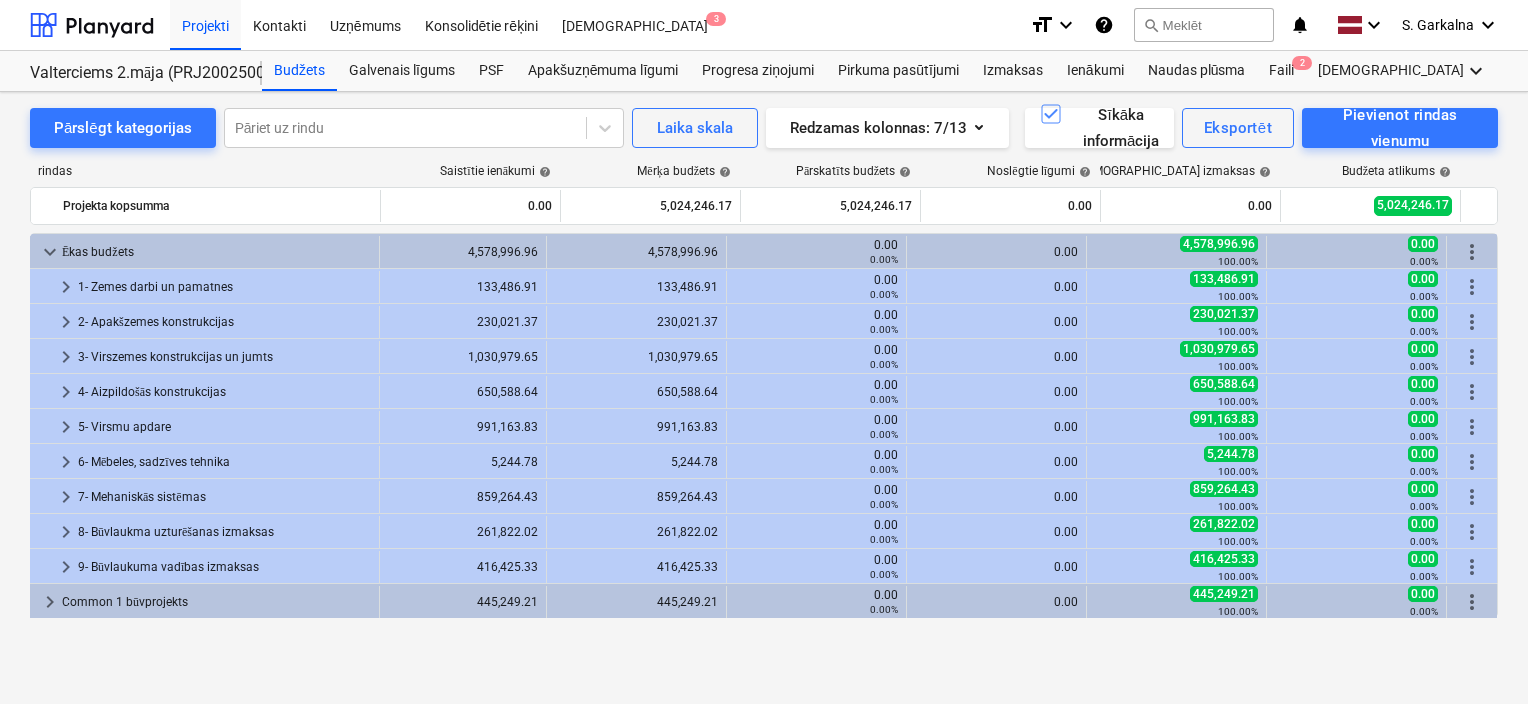 scroll, scrollTop: 0, scrollLeft: 193, axis: horizontal 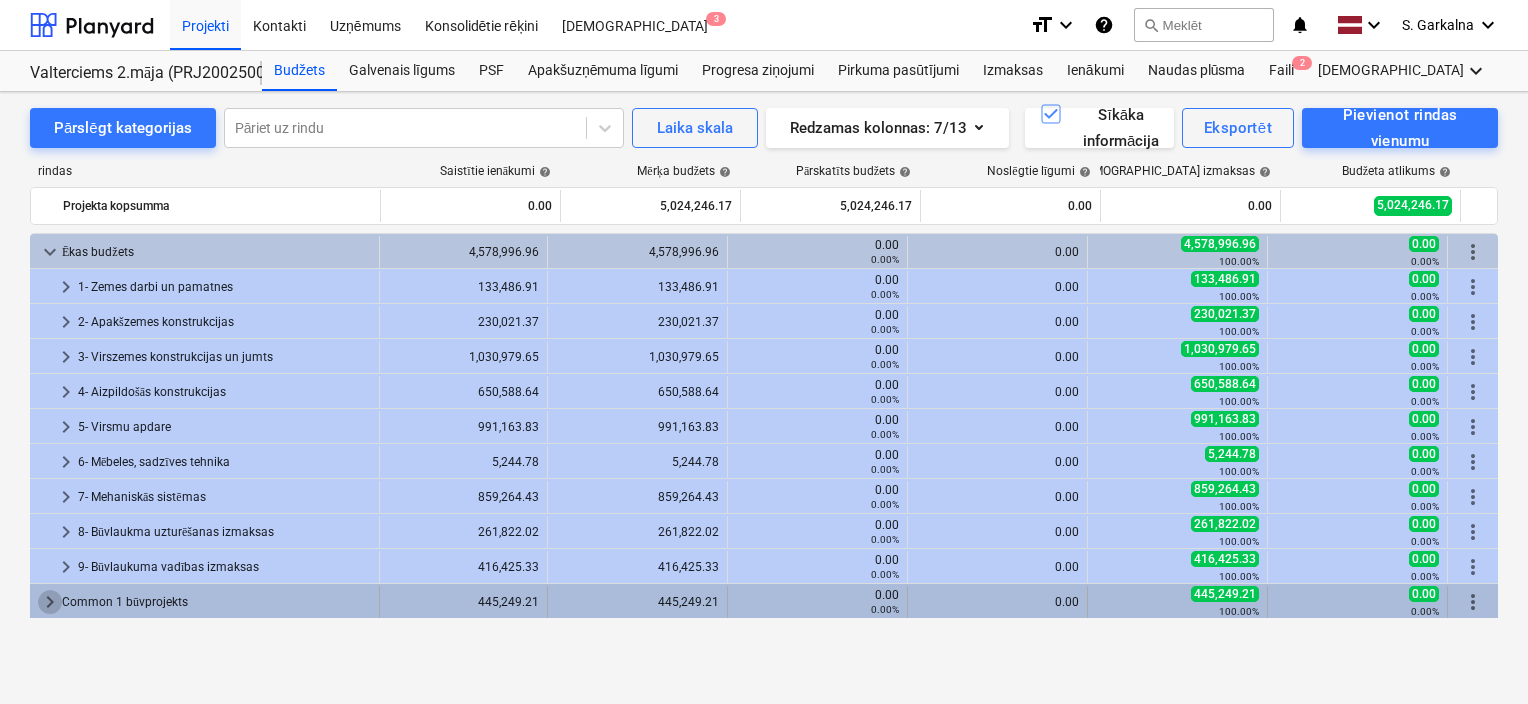 click on "keyboard_arrow_right" at bounding box center [50, 602] 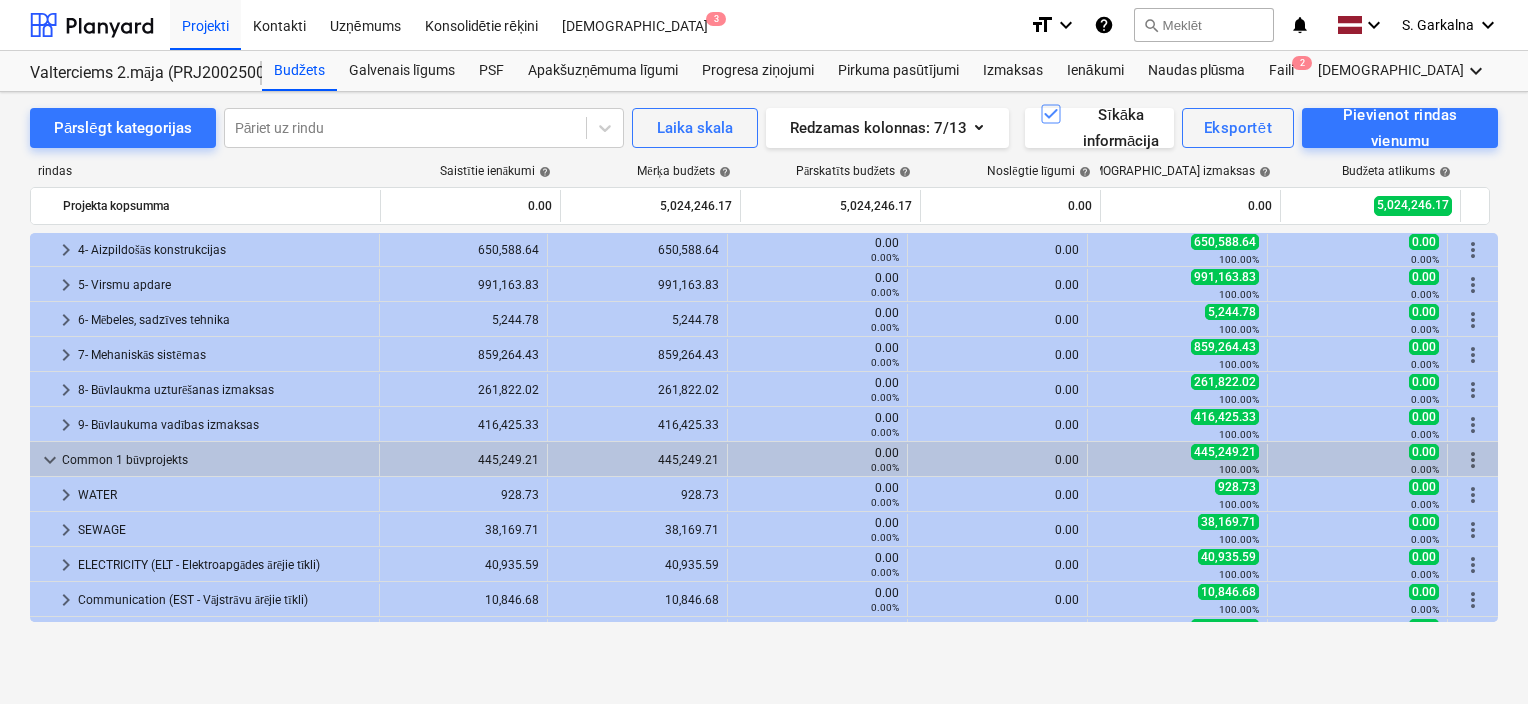 scroll, scrollTop: 171, scrollLeft: 193, axis: both 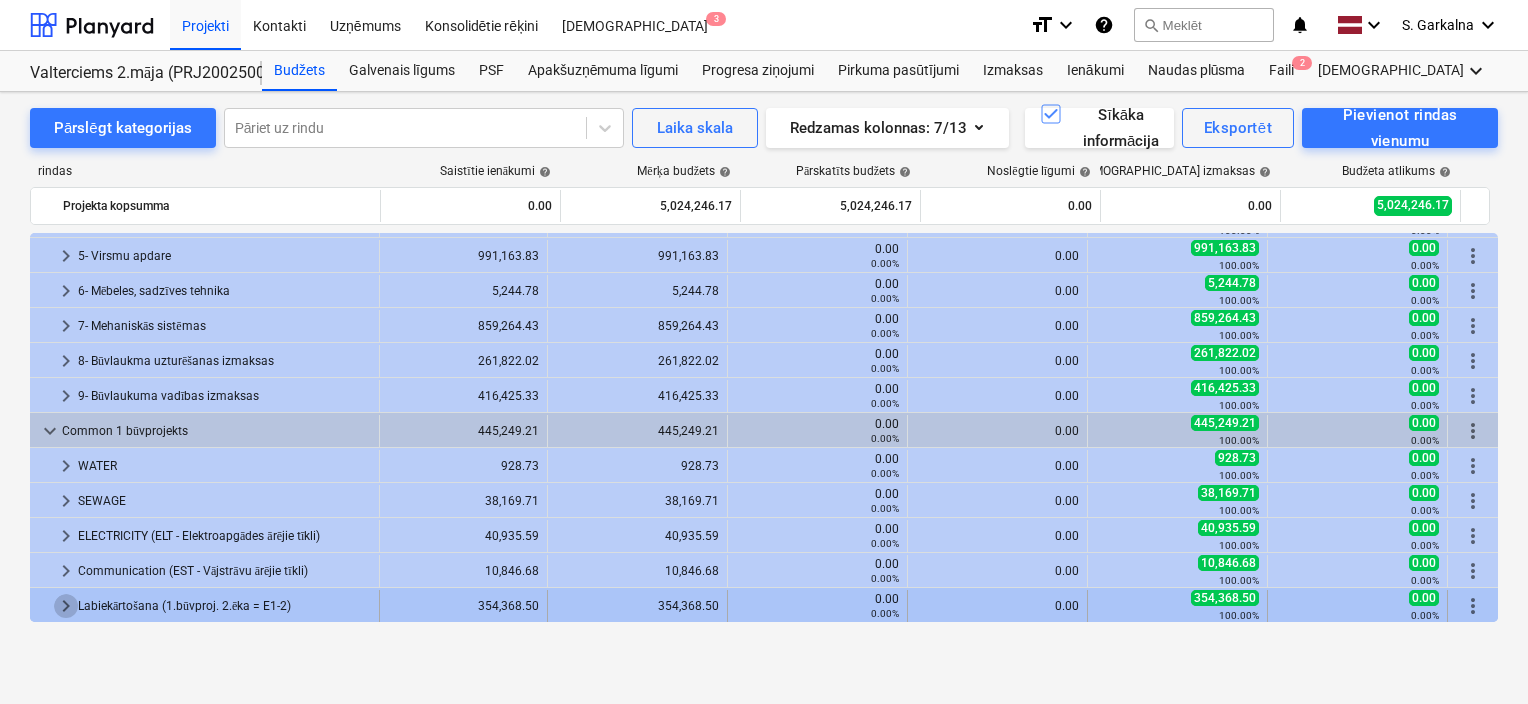 click on "keyboard_arrow_right" at bounding box center (66, 606) 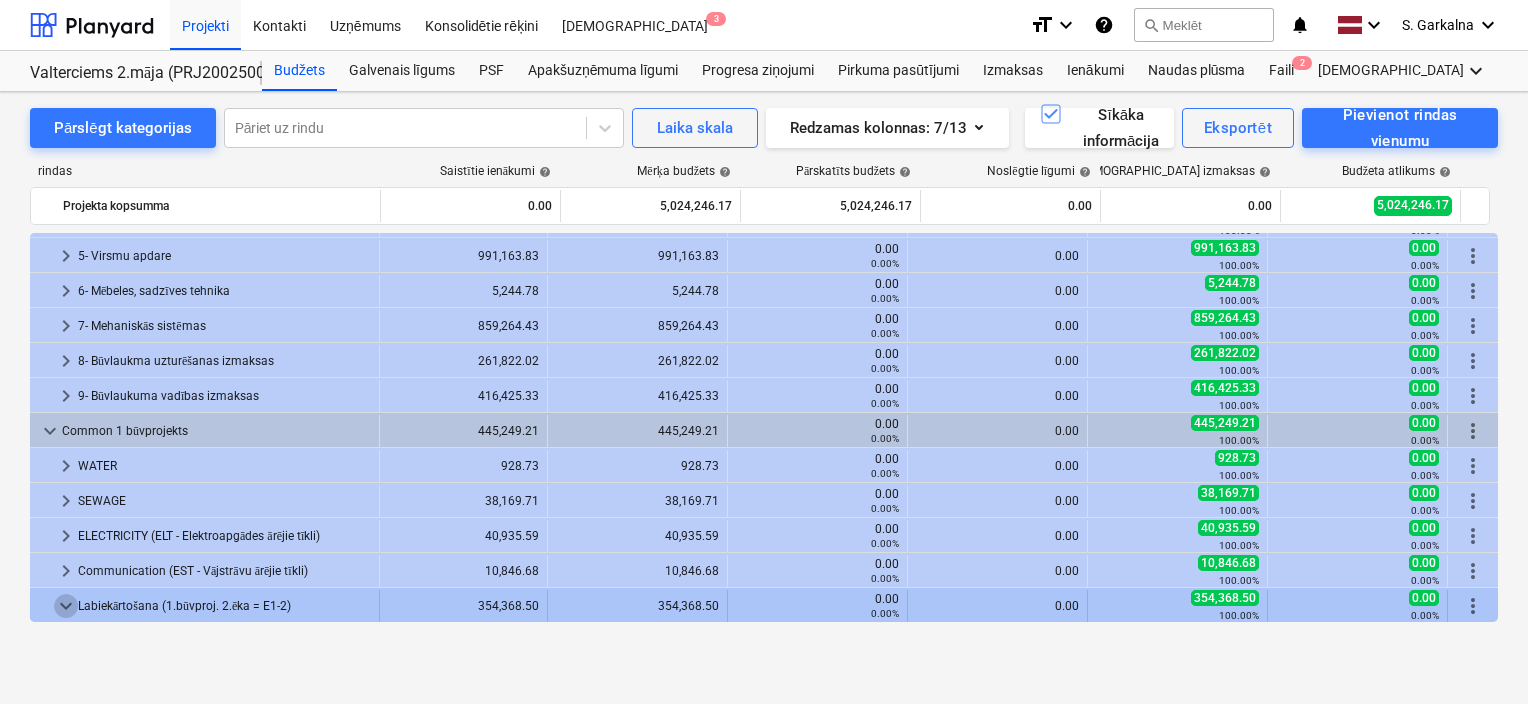 click on "keyboard_arrow_down" at bounding box center (66, 606) 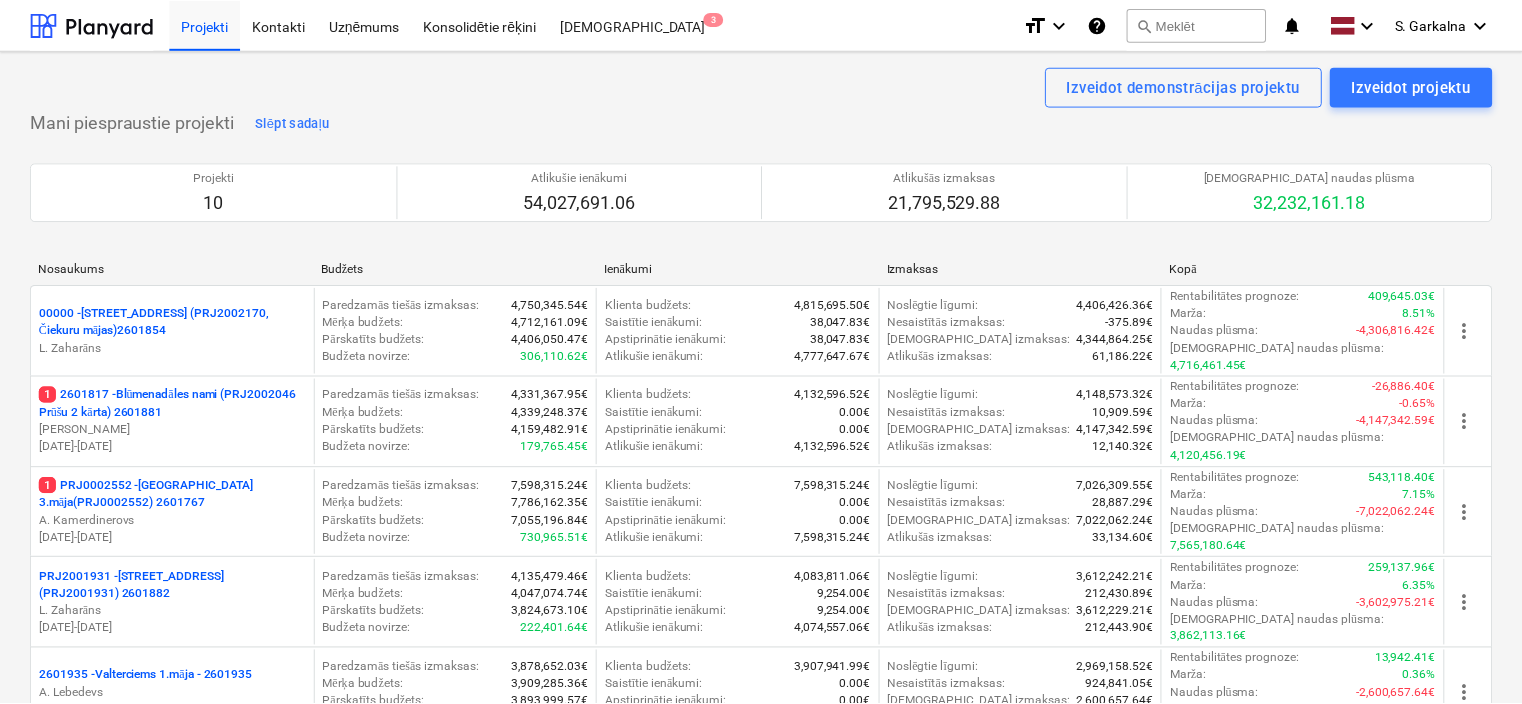 scroll, scrollTop: 1712, scrollLeft: 0, axis: vertical 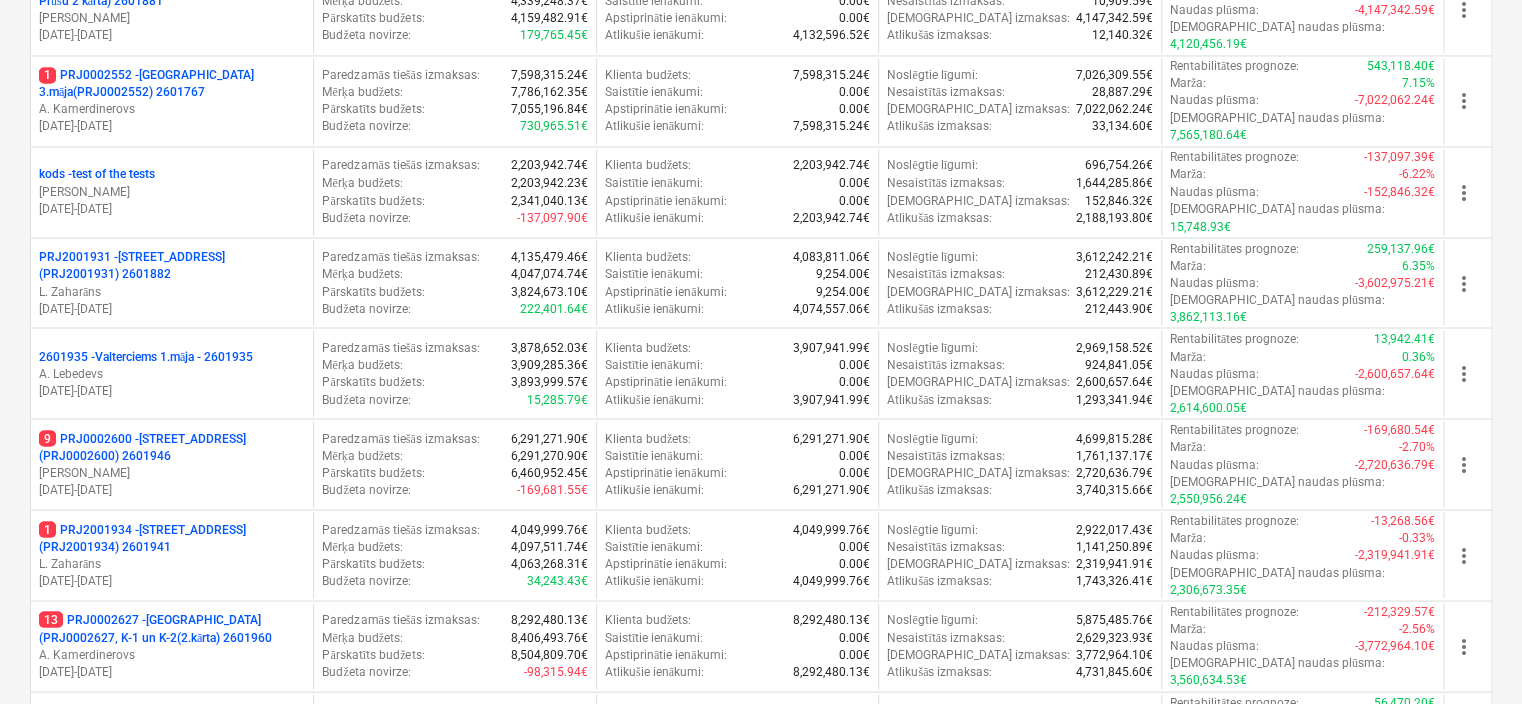 drag, startPoint x: 1518, startPoint y: 512, endPoint x: 1497, endPoint y: 400, distance: 113.951744 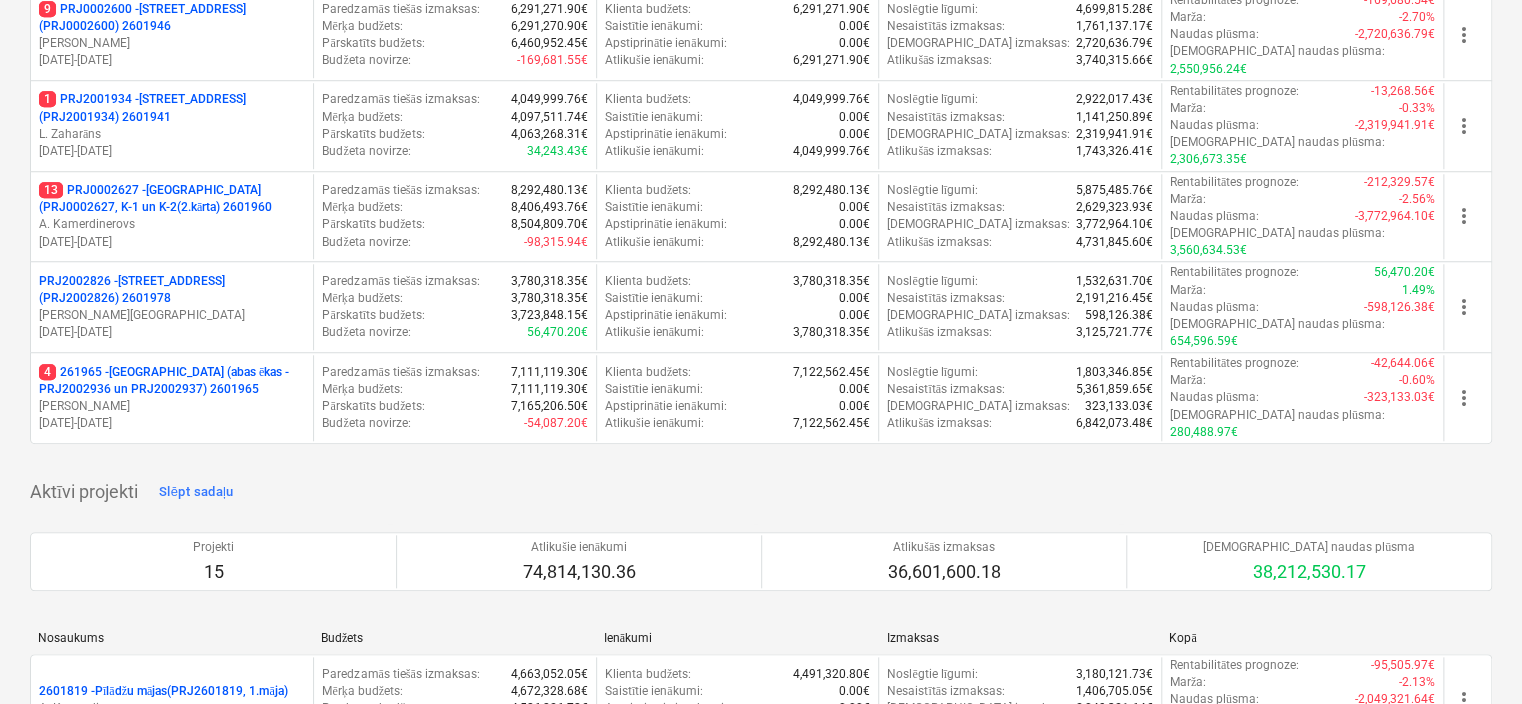 scroll, scrollTop: 1712, scrollLeft: 0, axis: vertical 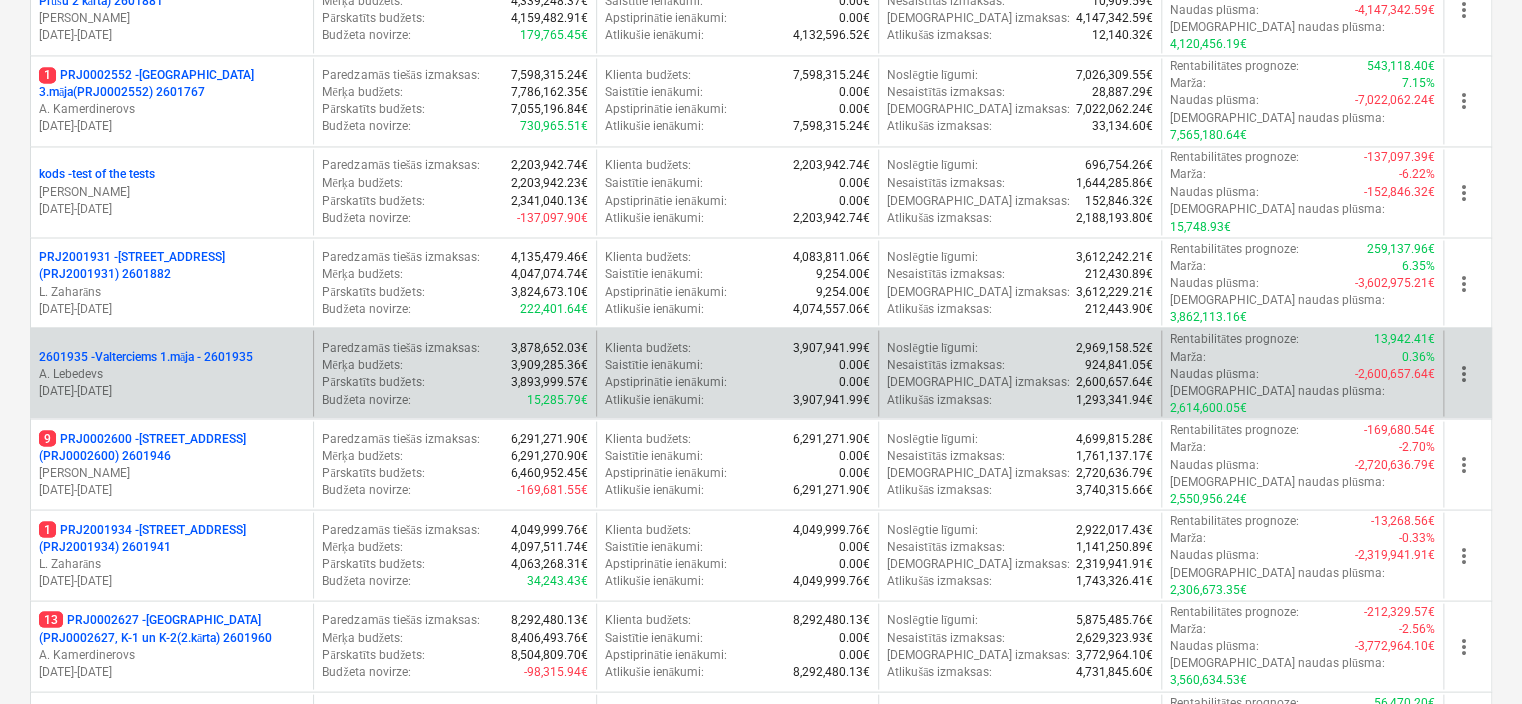 click on "A. Lebedevs" at bounding box center [172, 373] 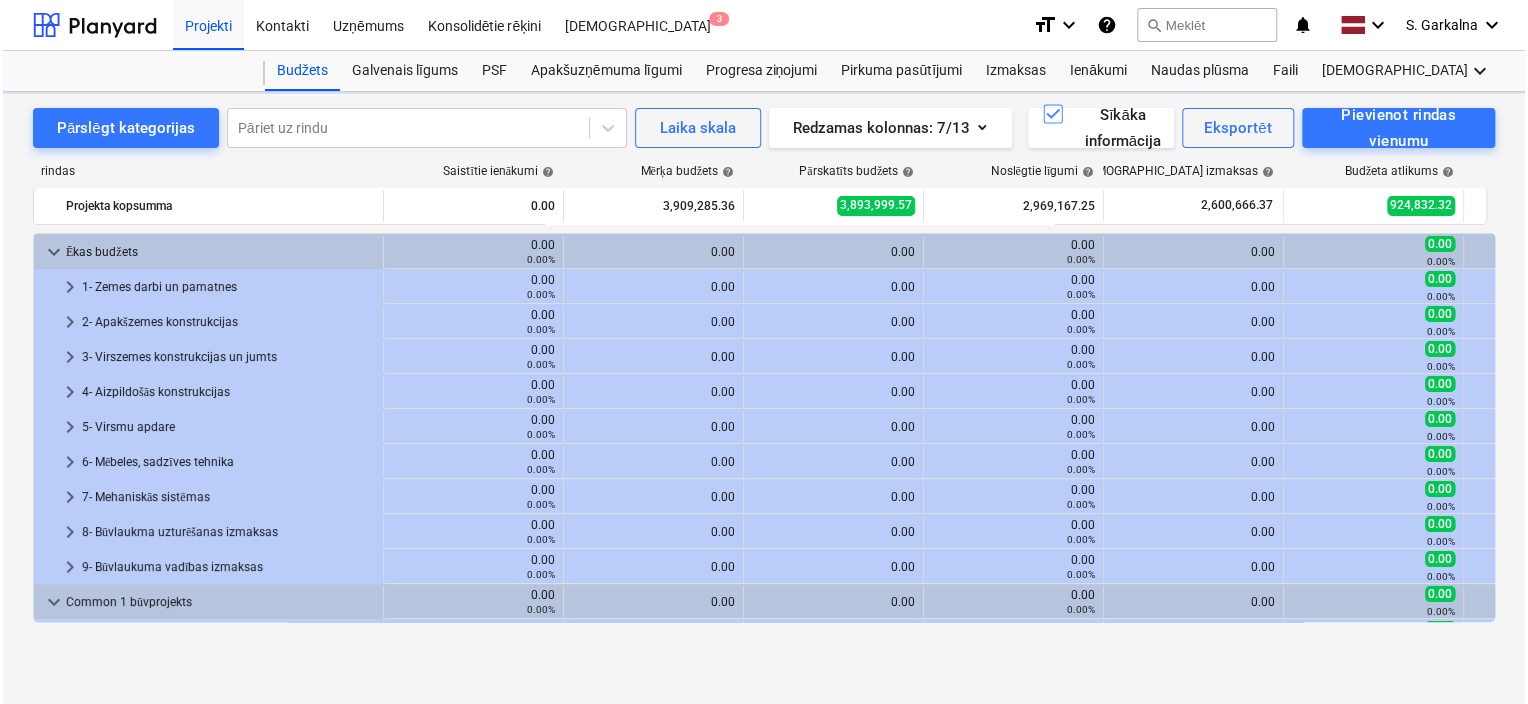 scroll, scrollTop: 0, scrollLeft: 0, axis: both 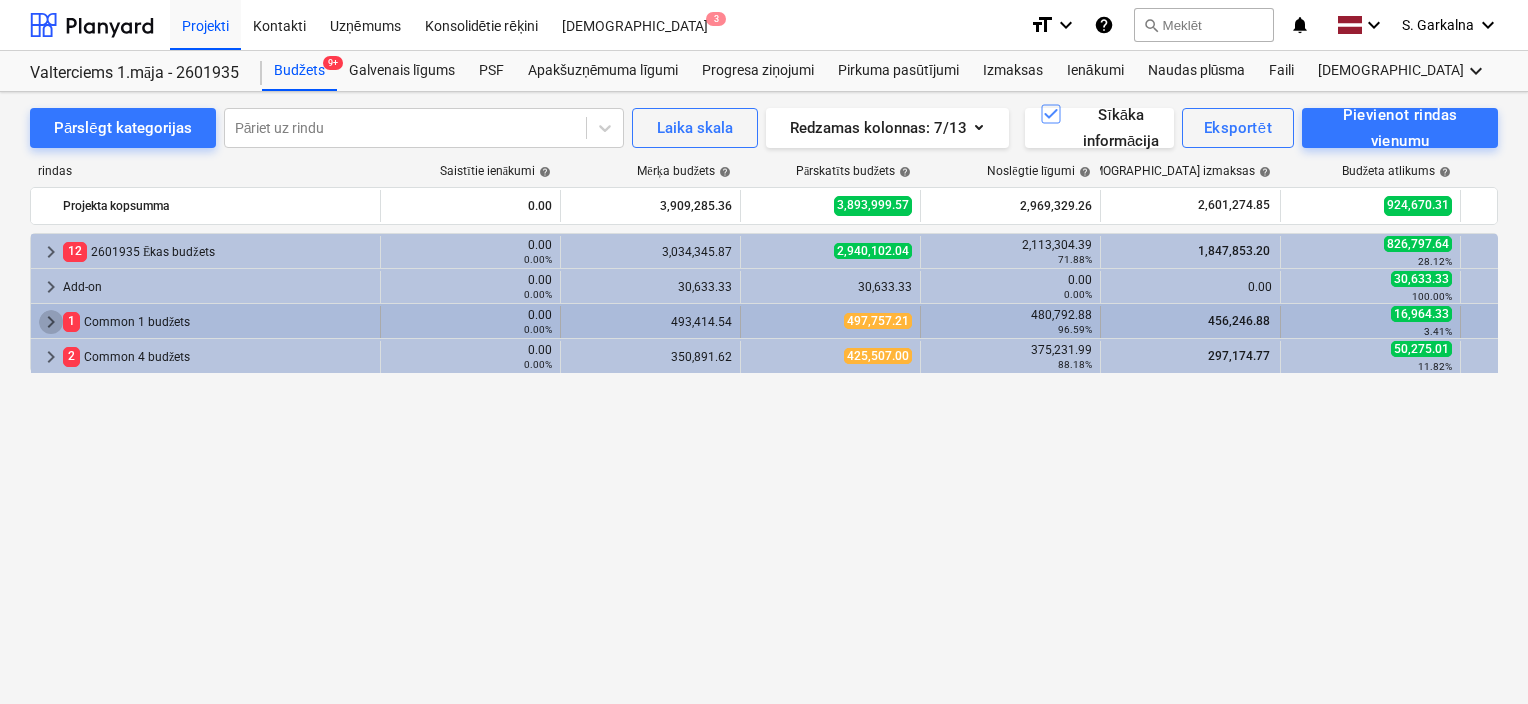 click on "keyboard_arrow_right" at bounding box center [51, 322] 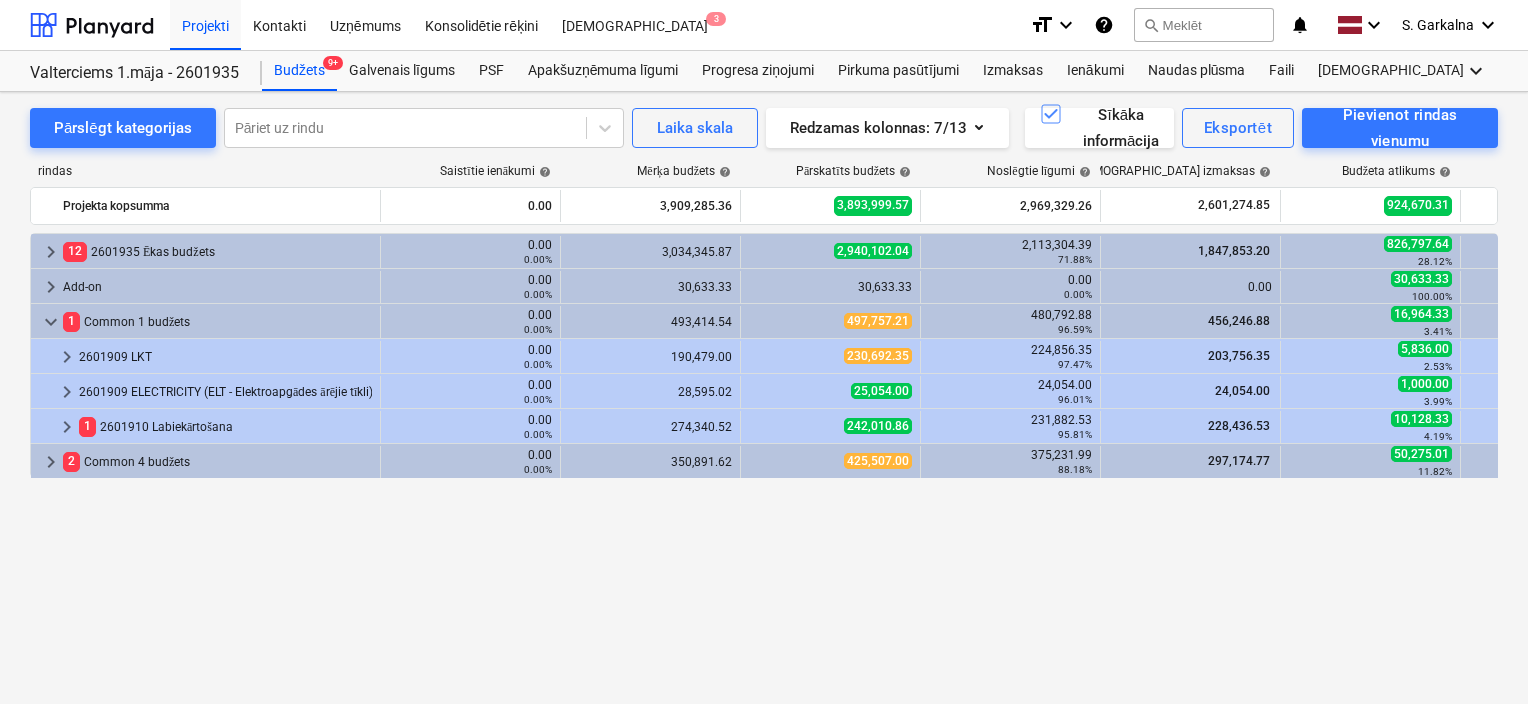 click on "keyboard_arrow_right 12 2601935 Ēkas budžets 0.00 0.00% 3,034,345.87 2,940,102.04 2,113,304.39 71.88% 1,847,853.20 826,797.64 28.12% 94,243.83 3.11% more_vert keyboard_arrow_right  Add-on 0.00 0.00% 30,633.33 30,633.33 0.00 0.00% 0.00 30,633.33 100.00% 0.00 0.00% more_vert keyboard_arrow_down 1  Common 1 budžets 0.00 0.00% 493,414.54 497,757.21 480,792.88 96.59% 456,246.88 16,964.33 3.41% -4,342.67 -0.88% more_vert keyboard_arrow_right 2601909 LKT 0.00 0.00% 190,479.00 230,692.35 224,856.35 97.47% 203,756.35 5,836.00 2.53% -40,213.35 -21.11% more_vert keyboard_arrow_right 2601909 ELECTRICITY (ELT - Elektroapgādes ārējie tīkli) 0.00 0.00% 28,595.02 25,054.00 24,054.00 96.01% 24,054.00 1,000.00 3.99% 3,541.02 12.38% more_vert keyboard_arrow_right 1 2601910 Labiekārtošana 0.00 0.00% 274,340.52 242,010.86 231,882.53 95.81% 228,436.53 10,128.33 4.19% 32,329.66 11.78% more_vert keyboard_arrow_right 2  Common 4 budžets 0.00 0.00% 350,891.62 425,507.00 375,231.99 88.18% 297,174.77 50,275.01 11.82% -21.26%" at bounding box center (764, 427) 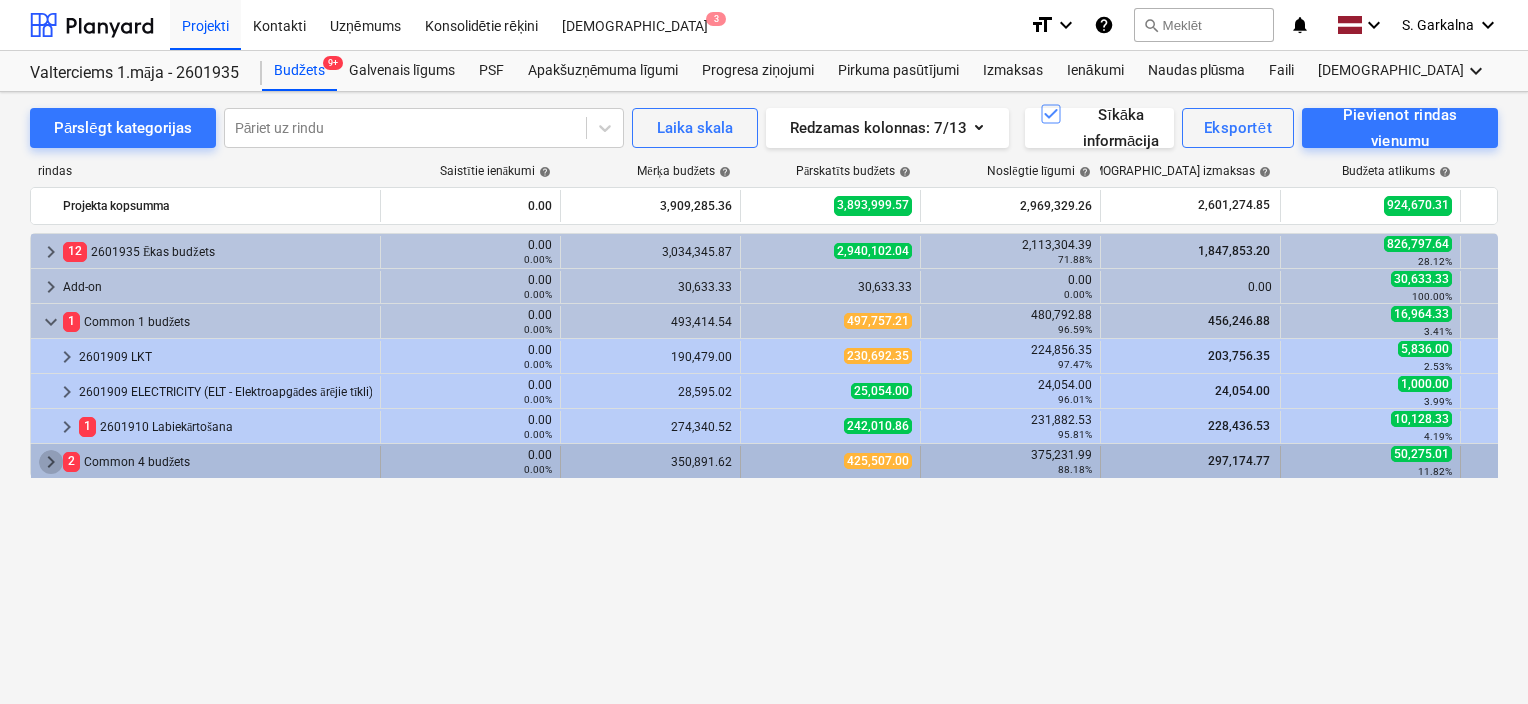 click on "keyboard_arrow_right" at bounding box center (51, 462) 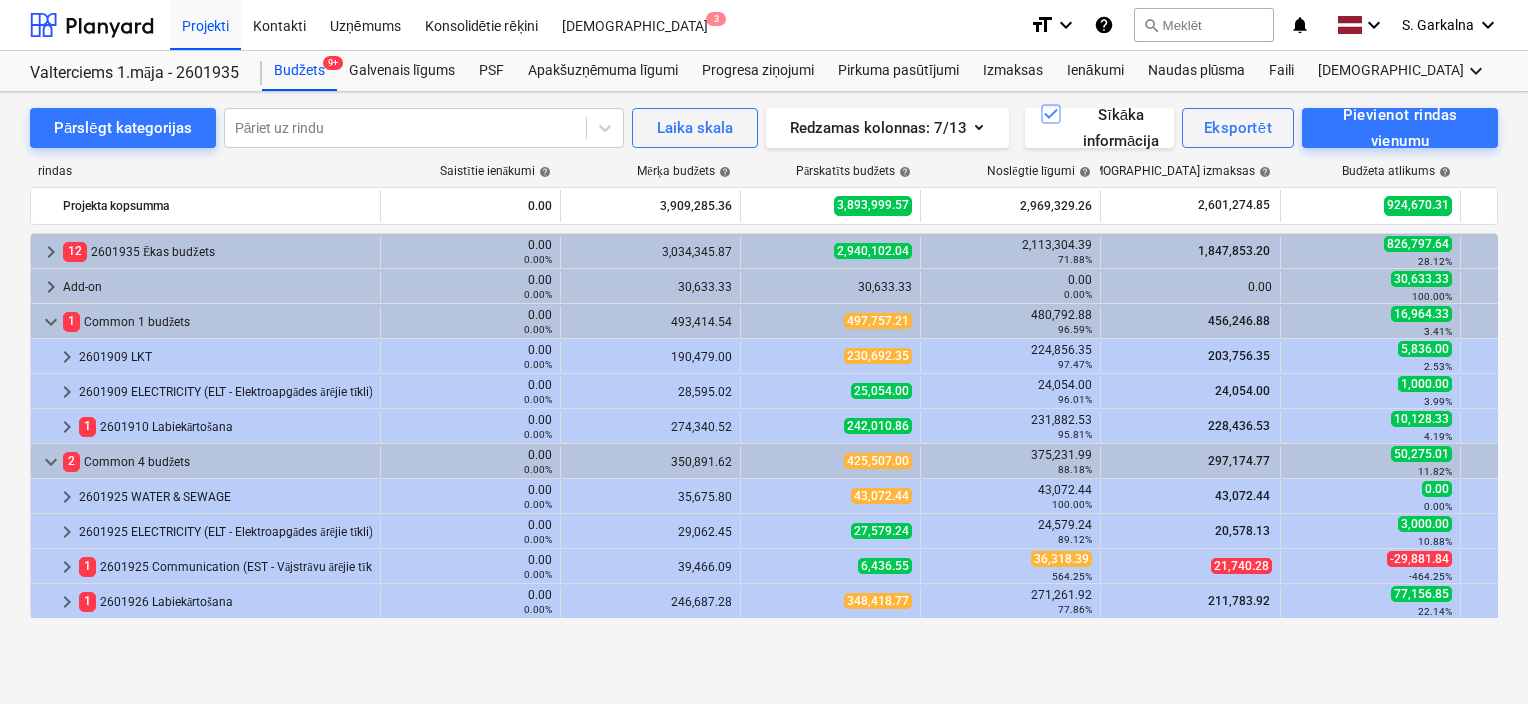 click on "Pārslēgt kategorijas Pāriet uz rindu Laika skala Redzamas kolonnas :   7/13 Sīkāka informācija Eksportēt Pievienot rindas vienumu rindas Saistītie ienākumi help Mērķa budžets help Pārskatīts budžets help Noslēgtie līgumi help Apstiprinātas izmaksas help Budžeta atlikums help Budžeta novirze help Projekta kopsumma 0.00 3,909,285.36 3,893,999.57 2,969,329.26 2,601,274.85 924,670.31 15,285.79 more_vert keyboard_arrow_right 12 2601935 Ēkas budžets 0.00 0.00% 3,034,345.87 2,940,102.04 2,113,304.39 71.88% 1,847,853.20 826,797.64 28.12% 94,243.83 3.11% more_vert keyboard_arrow_right  Add-on 0.00 0.00% 30,633.33 30,633.33 0.00 0.00% 0.00 30,633.33 100.00% 0.00 0.00% more_vert keyboard_arrow_down 1  Common 1 budžets 0.00 0.00% 493,414.54 497,757.21 480,792.88 96.59% 456,246.88 16,964.33 3.41% -4,342.67 -0.88% more_vert keyboard_arrow_right 2601909 LKT 0.00 0.00% 190,479.00 230,692.35 224,856.35 97.47% 203,756.35 5,836.00 2.53% -40,213.35 -21.11% more_vert keyboard_arrow_right 0.00 0.00% 96.01%" at bounding box center [764, 377] 